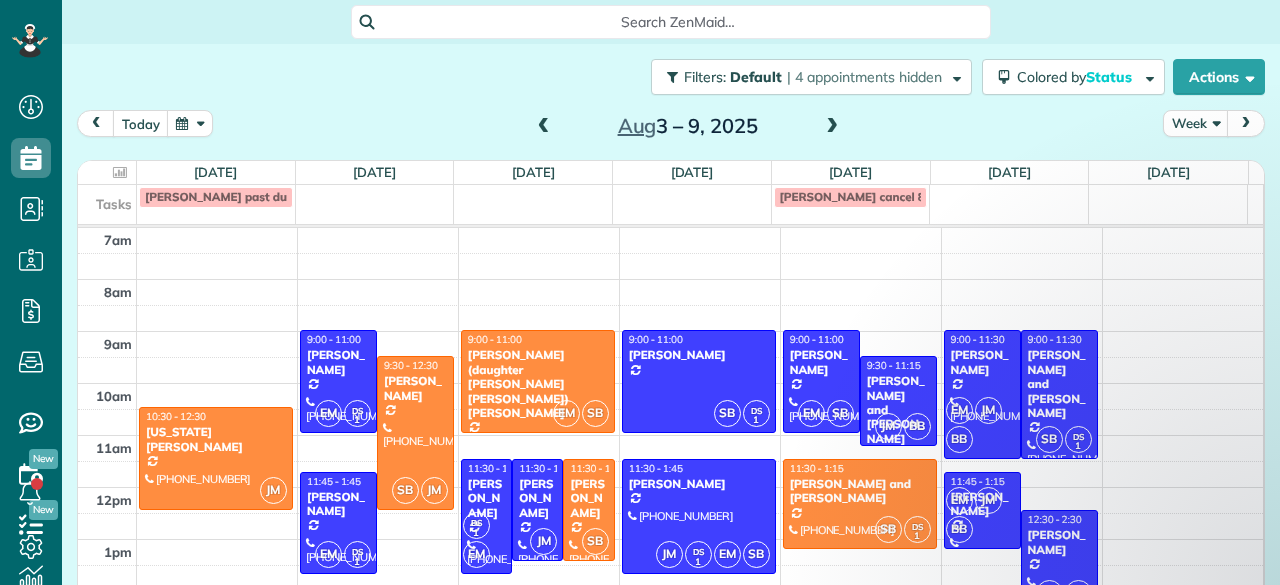 scroll, scrollTop: 0, scrollLeft: 0, axis: both 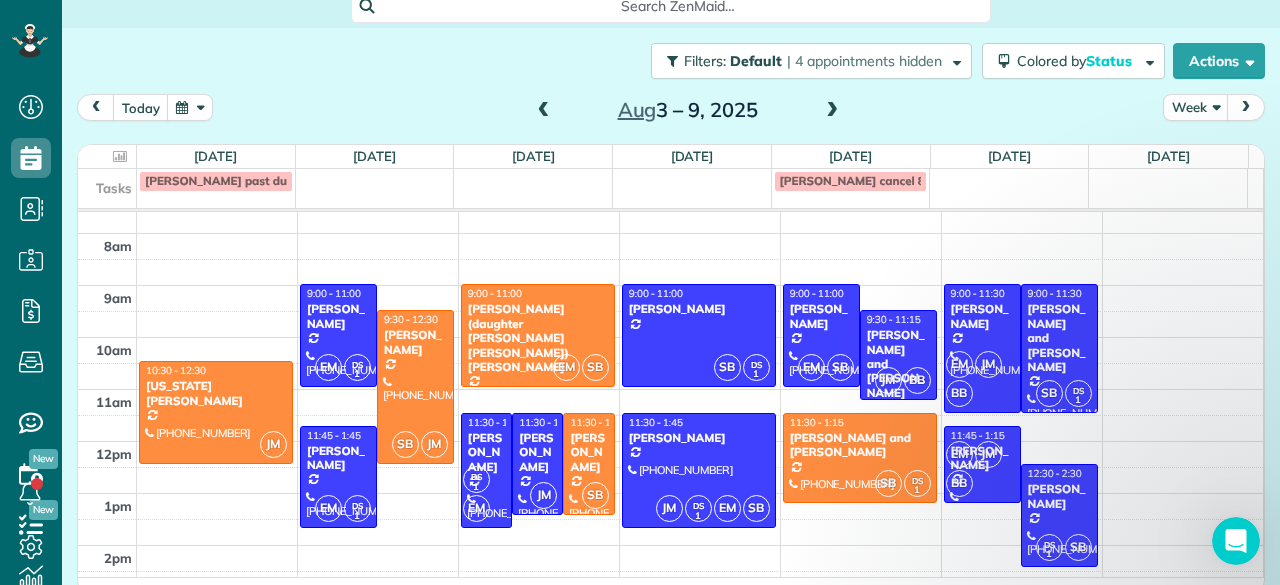 click at bounding box center [544, 111] 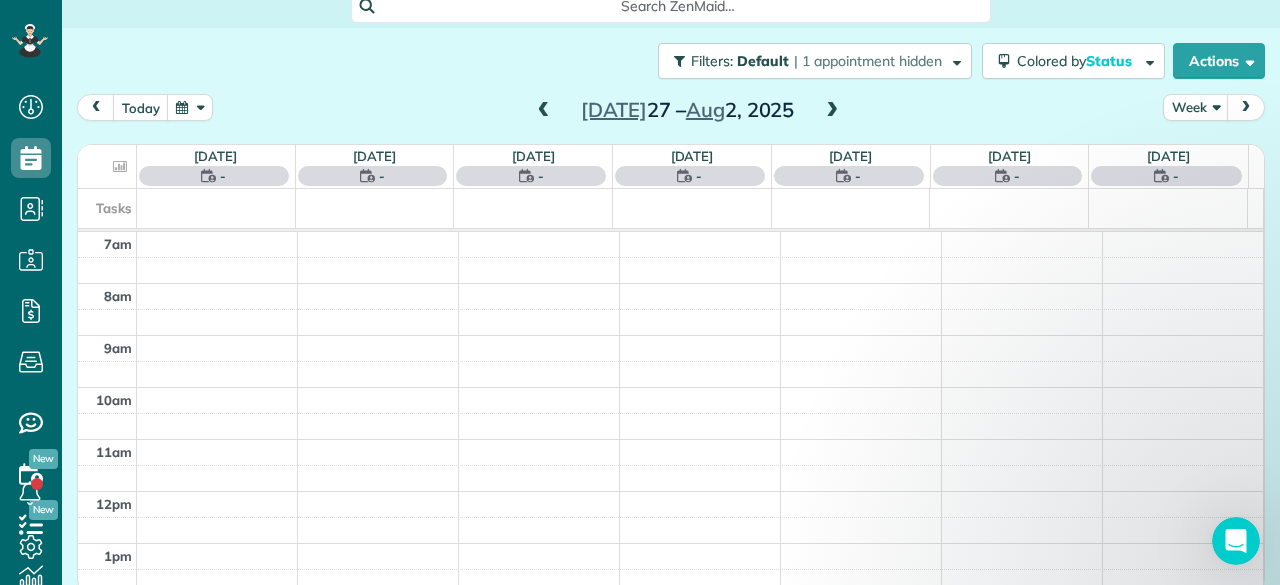 scroll, scrollTop: 0, scrollLeft: 0, axis: both 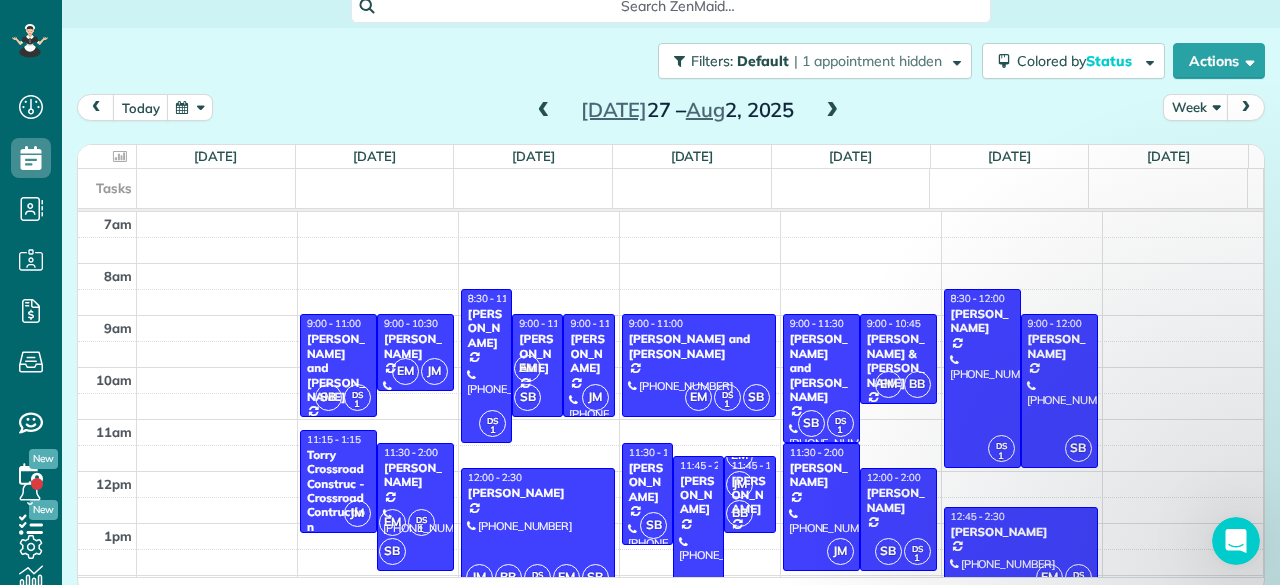 click at bounding box center (832, 111) 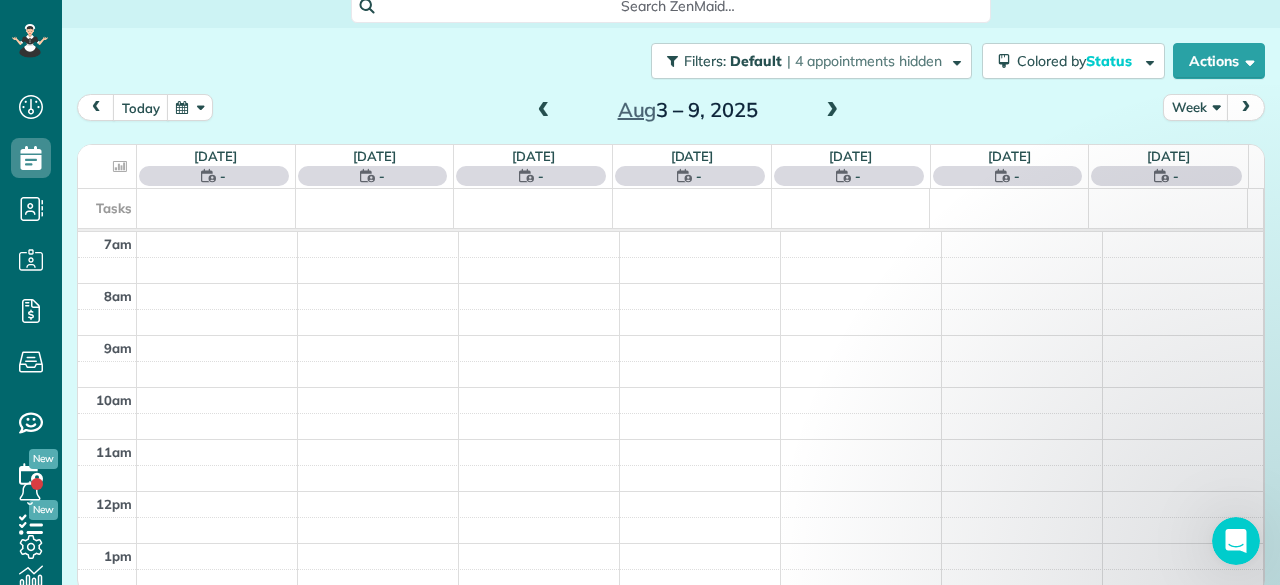 scroll, scrollTop: 0, scrollLeft: 0, axis: both 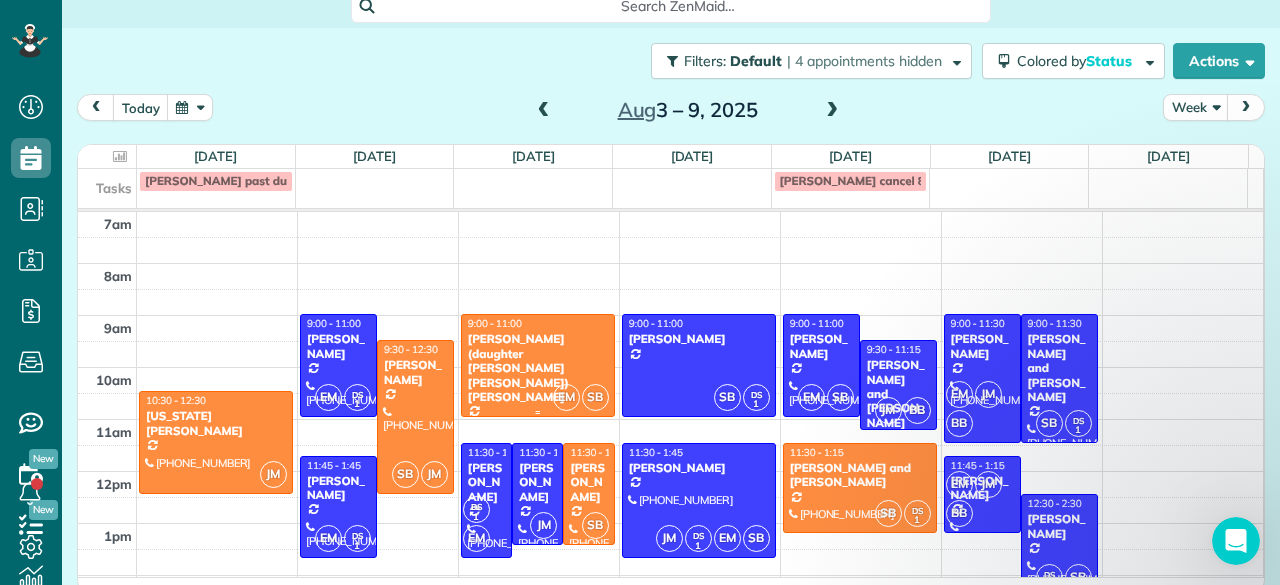 click at bounding box center (538, 365) 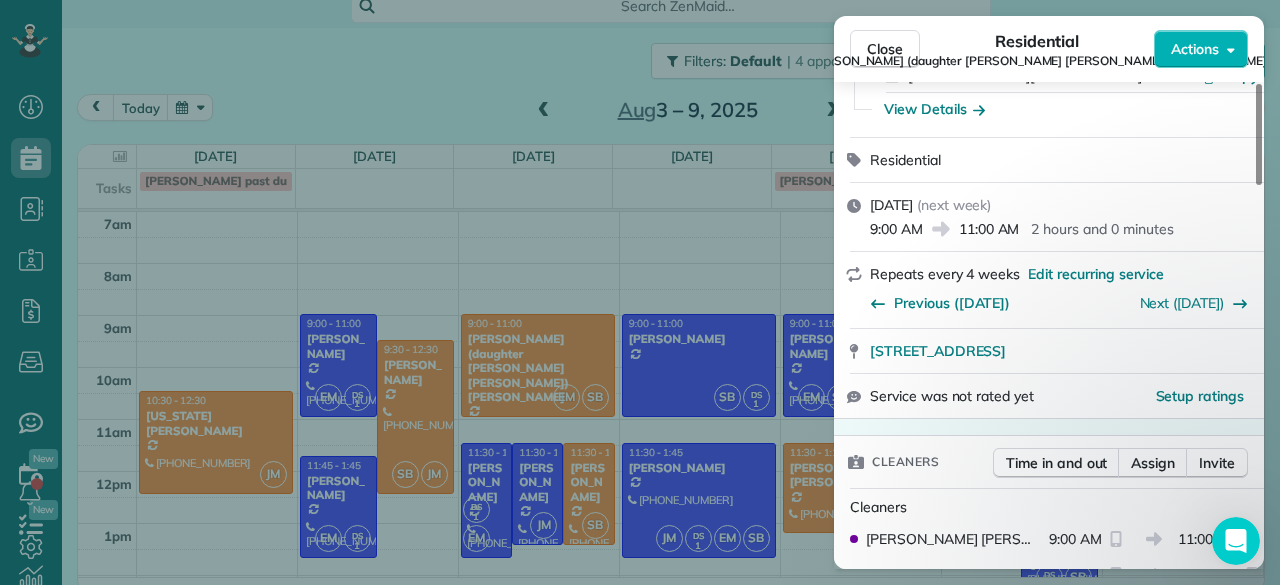 scroll, scrollTop: 218, scrollLeft: 0, axis: vertical 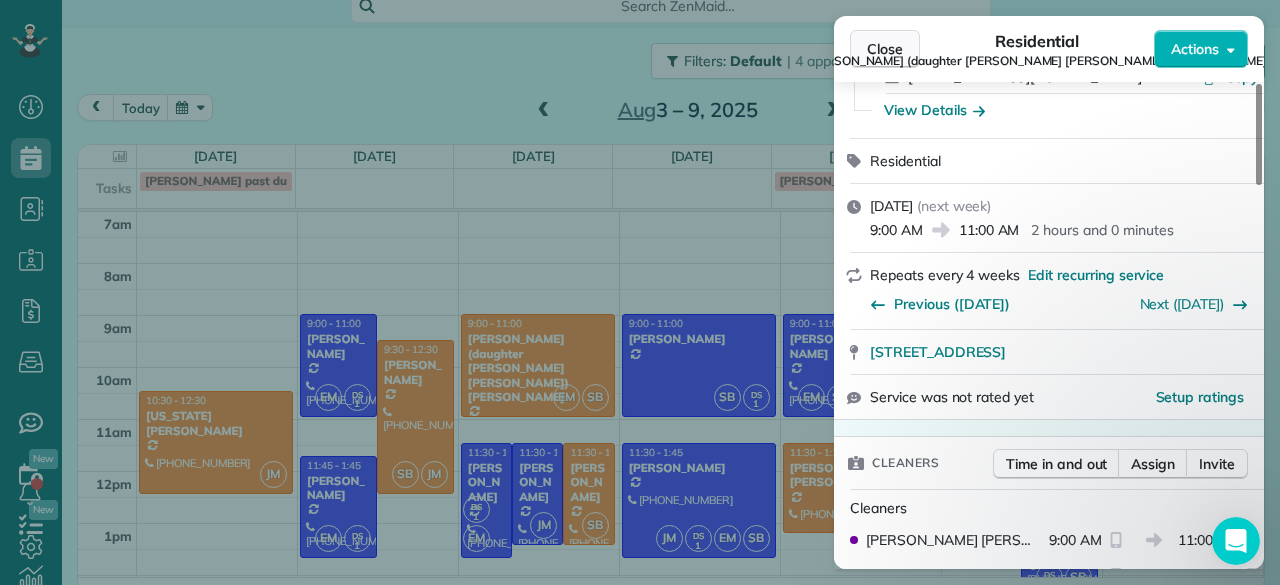 click on "Close" at bounding box center (885, 49) 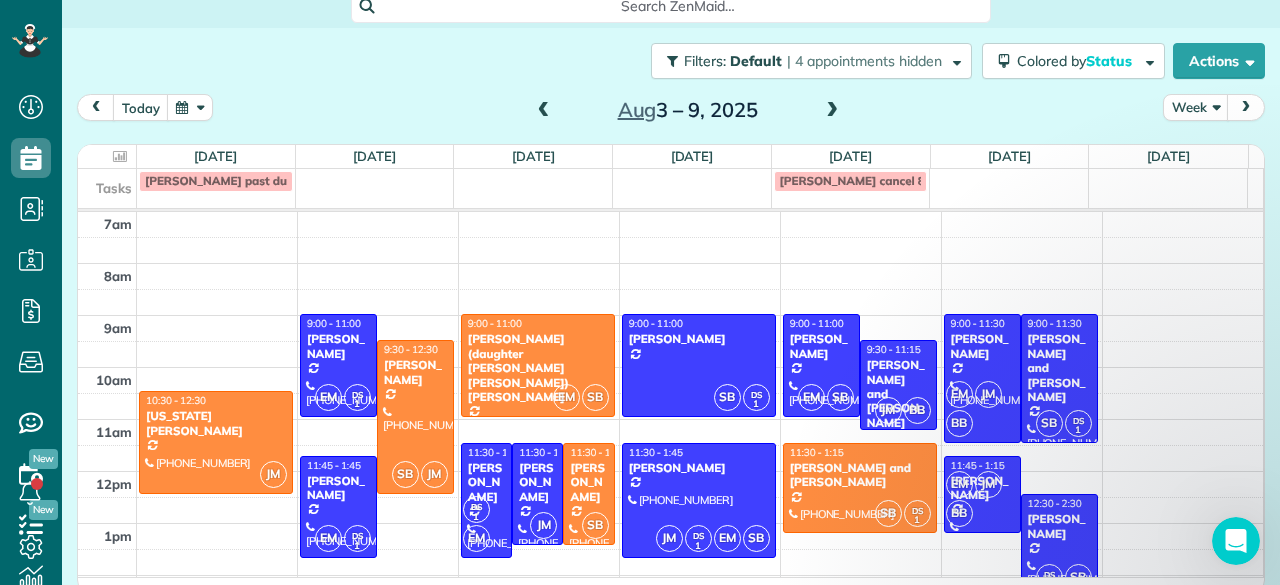 click at bounding box center (832, 111) 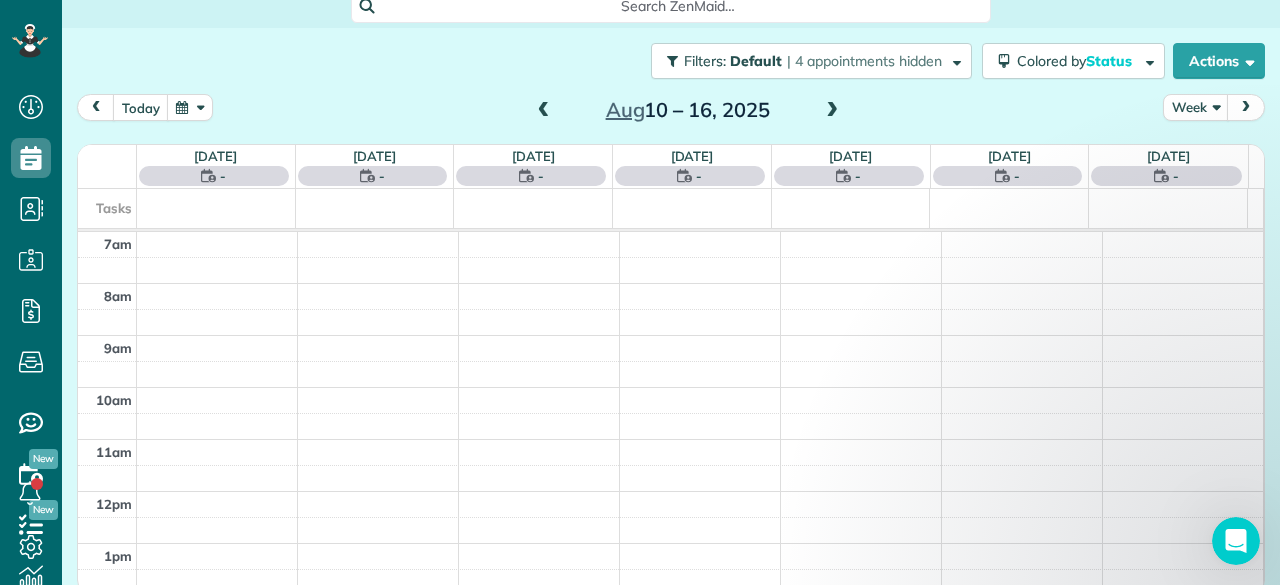 click at bounding box center (832, 111) 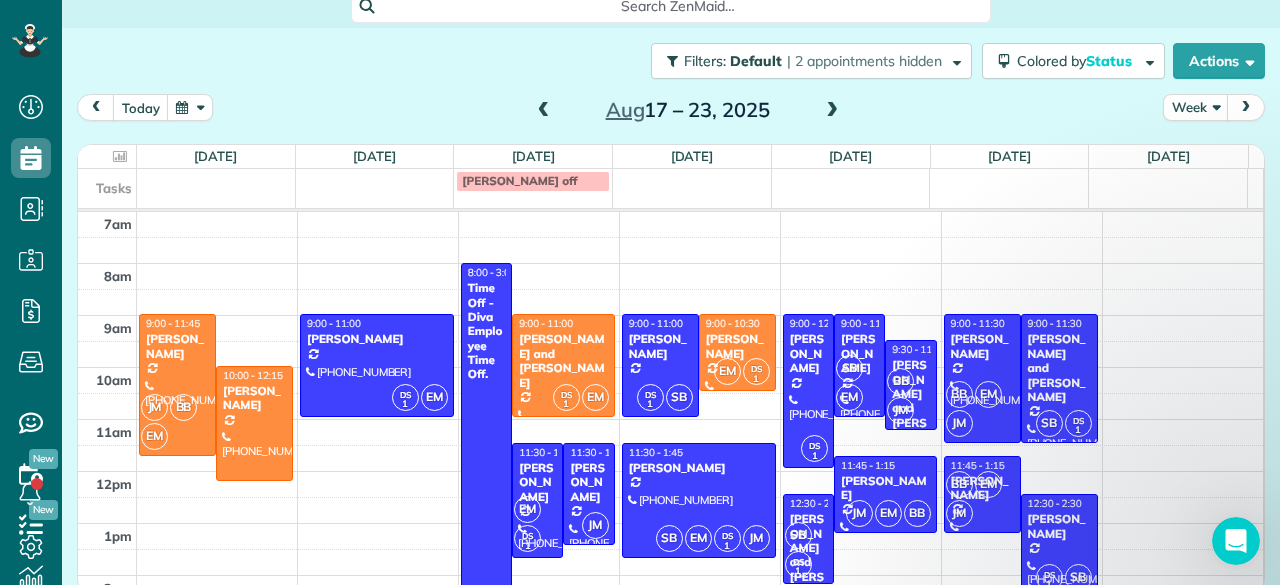 click at bounding box center [832, 111] 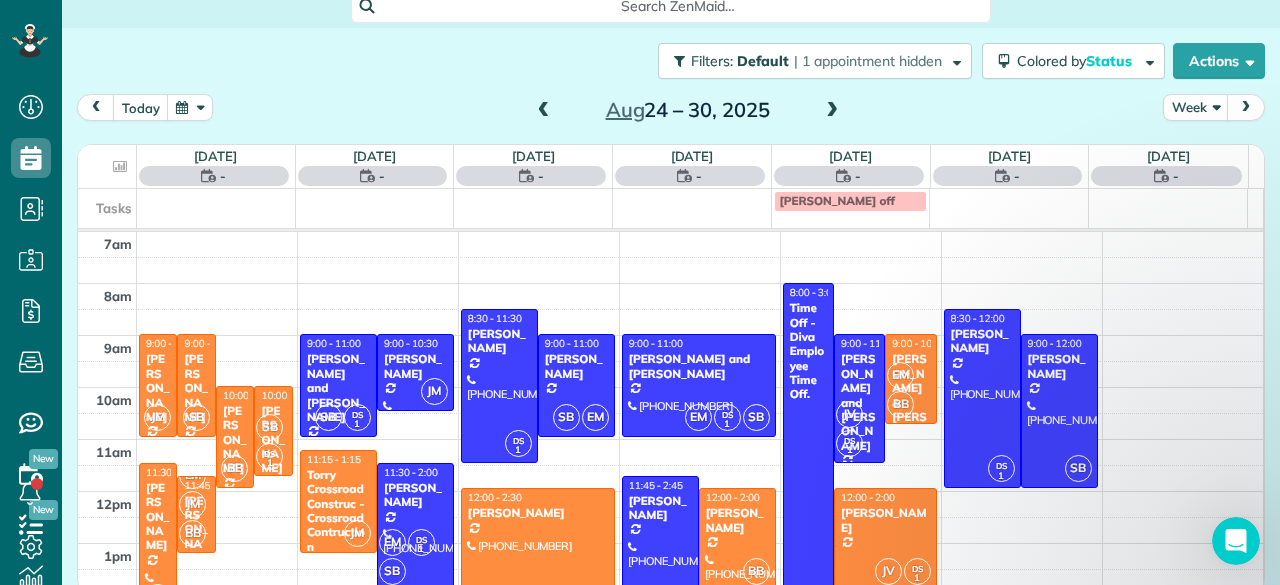 scroll, scrollTop: 0, scrollLeft: 0, axis: both 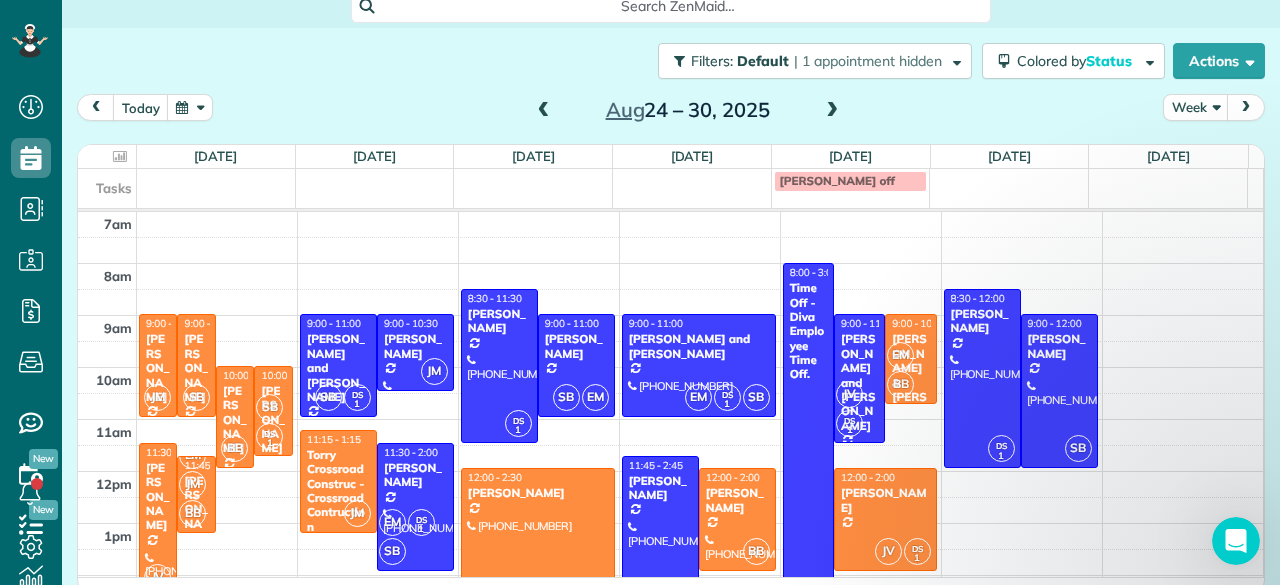 click at bounding box center (832, 111) 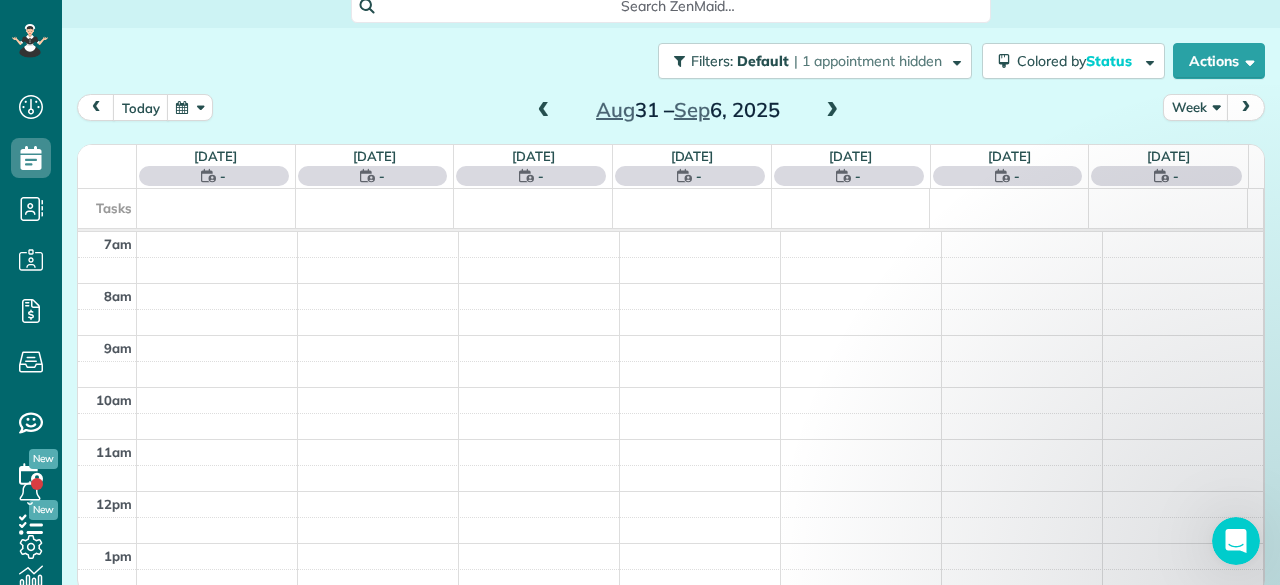 scroll, scrollTop: 0, scrollLeft: 0, axis: both 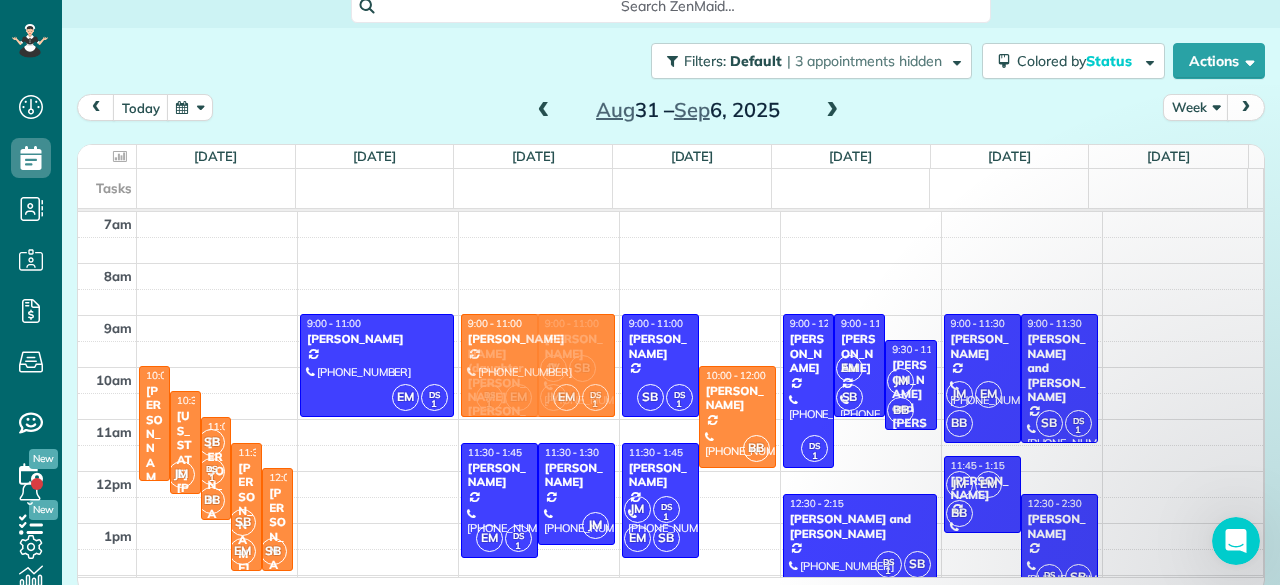 drag, startPoint x: 372, startPoint y: 483, endPoint x: 578, endPoint y: 345, distance: 247.95161 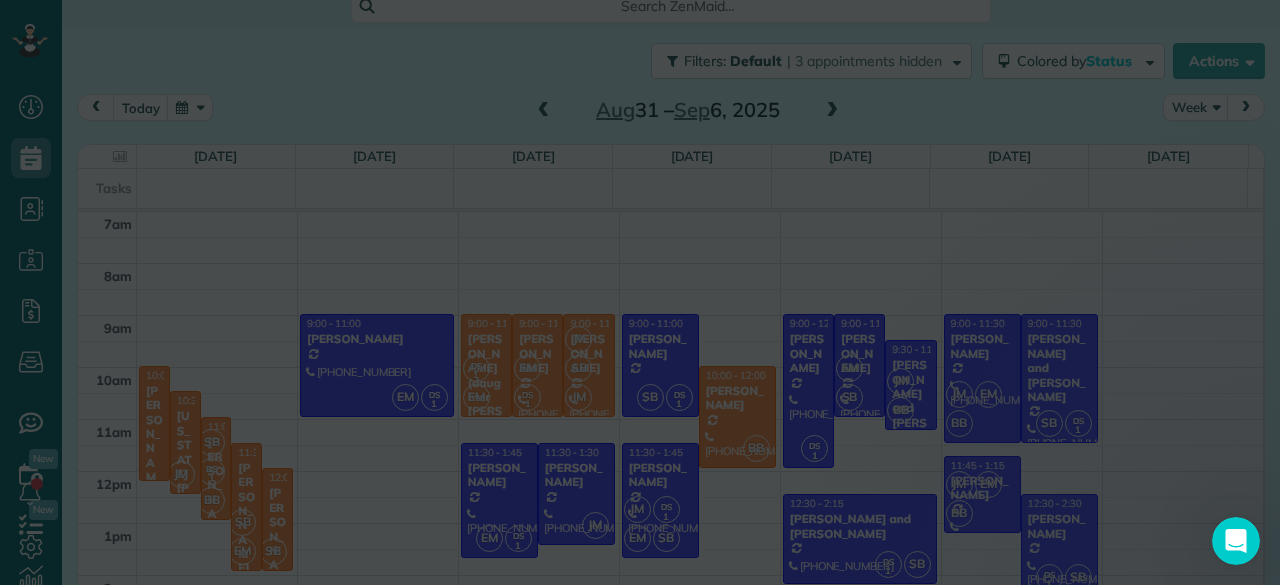 scroll, scrollTop: 0, scrollLeft: 0, axis: both 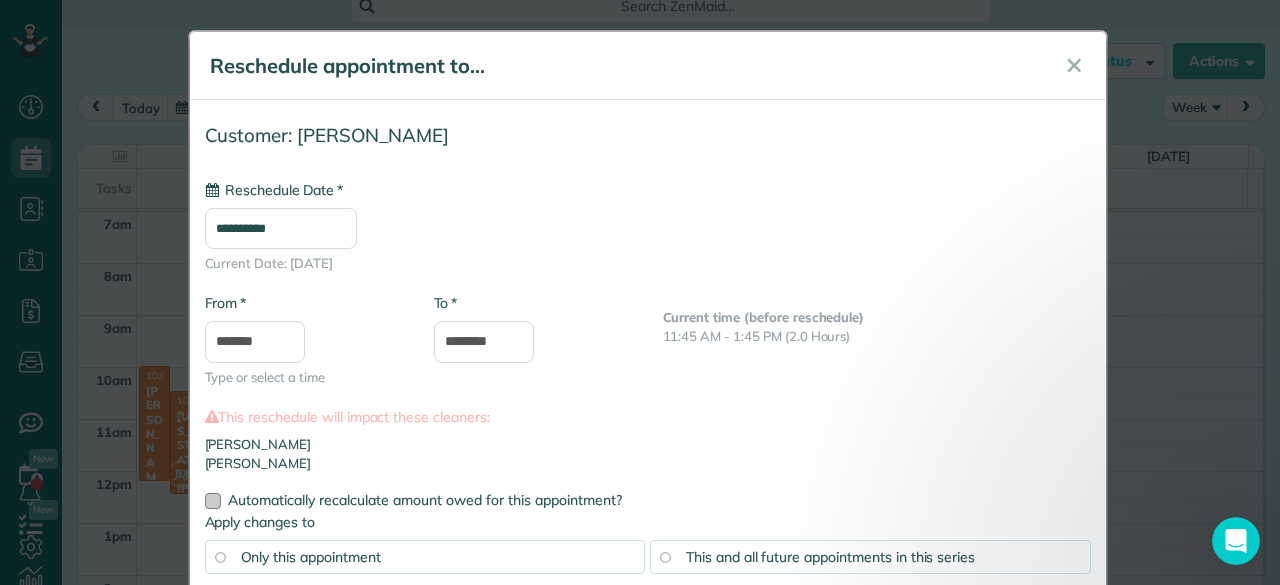 type on "**********" 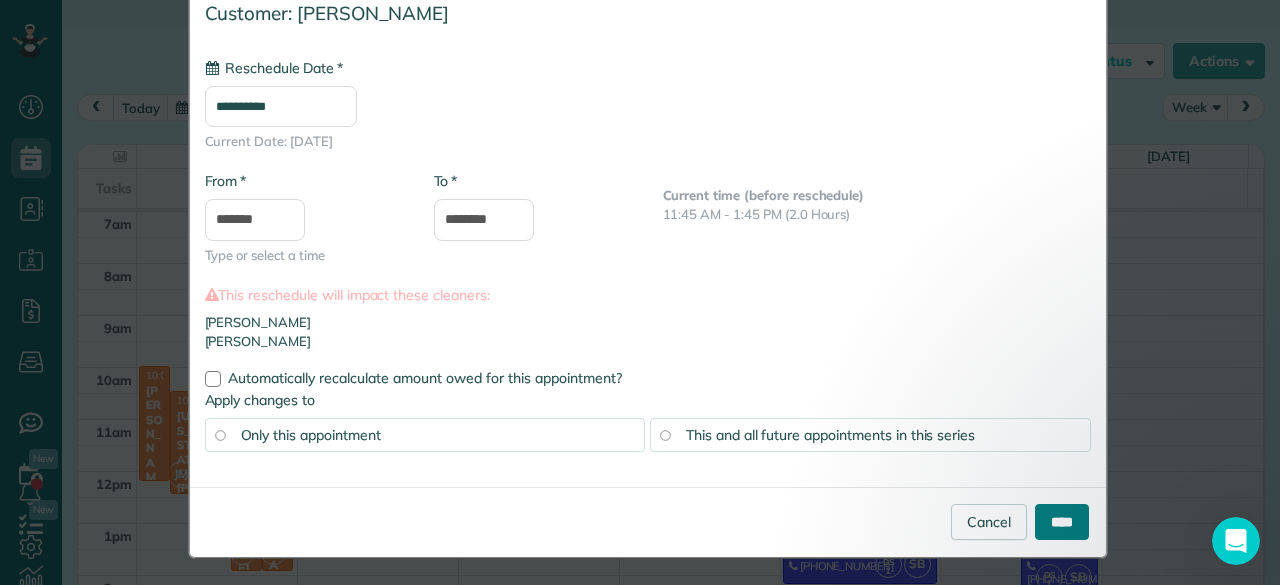 click on "****" at bounding box center (1062, 522) 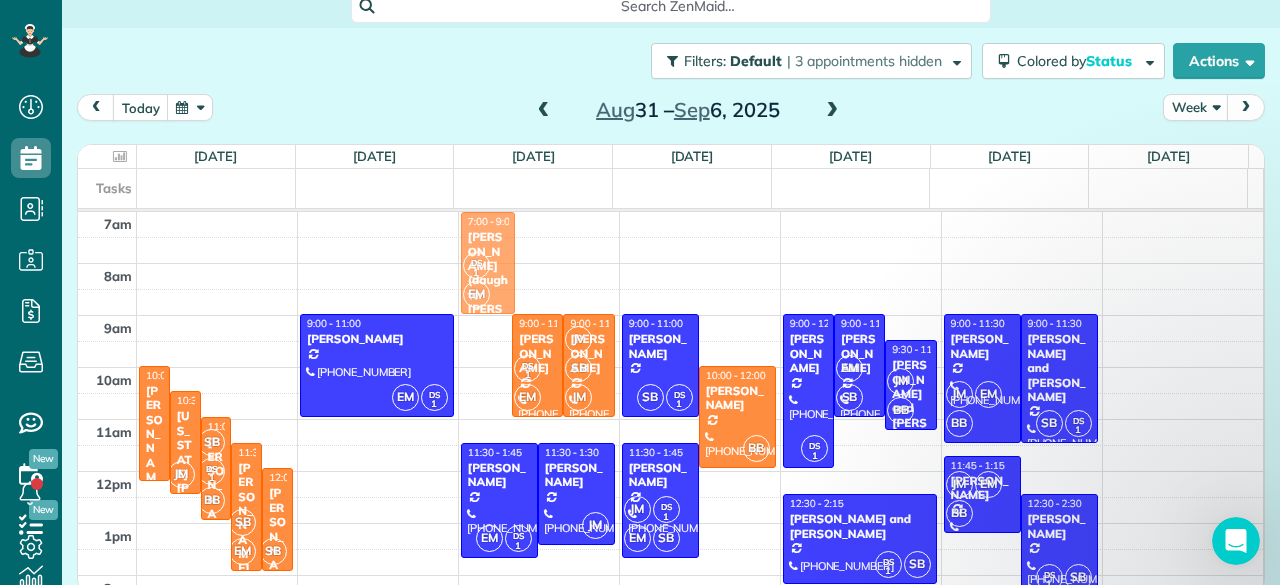 drag, startPoint x: 481, startPoint y: 379, endPoint x: 530, endPoint y: 275, distance: 114.96521 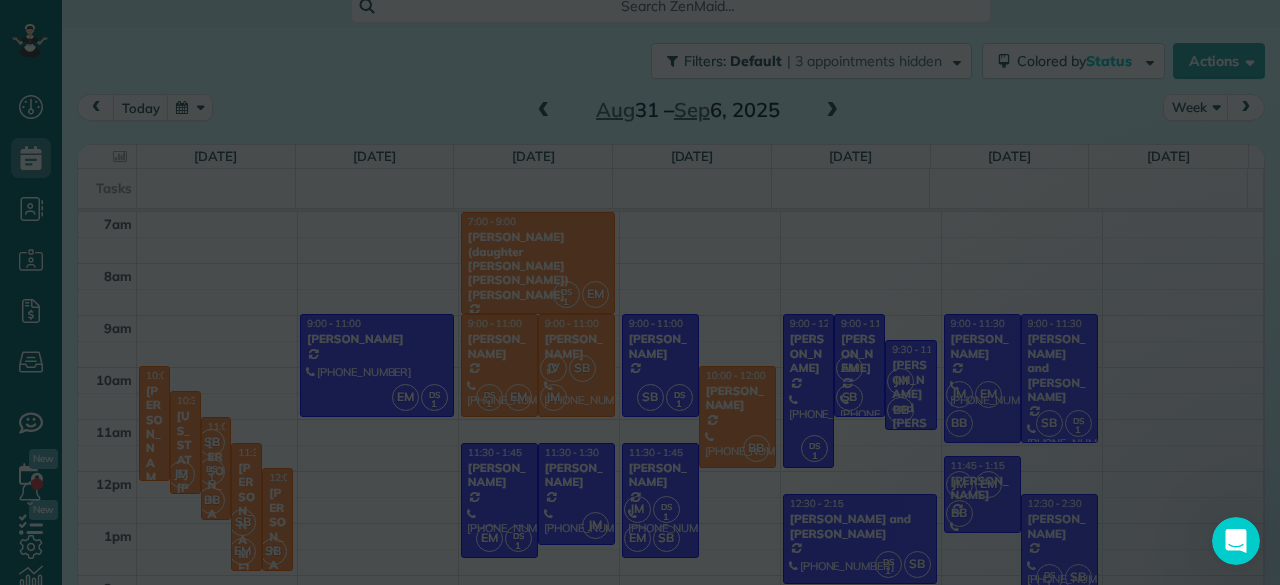 scroll, scrollTop: 0, scrollLeft: 0, axis: both 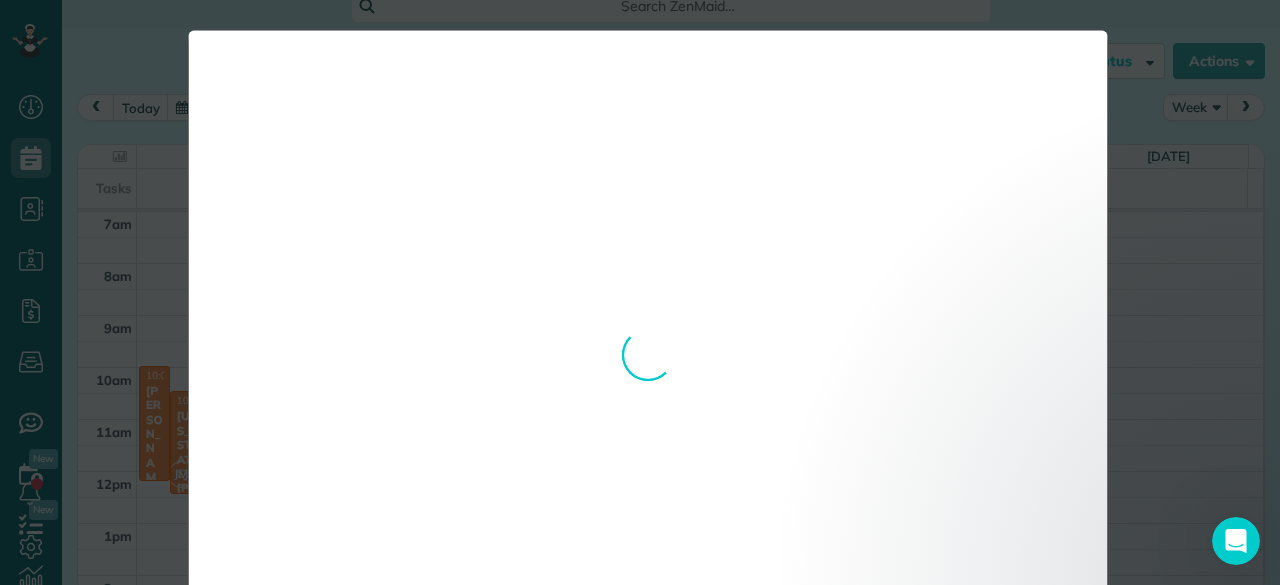 drag, startPoint x: 530, startPoint y: 275, endPoint x: 646, endPoint y: 308, distance: 120.60265 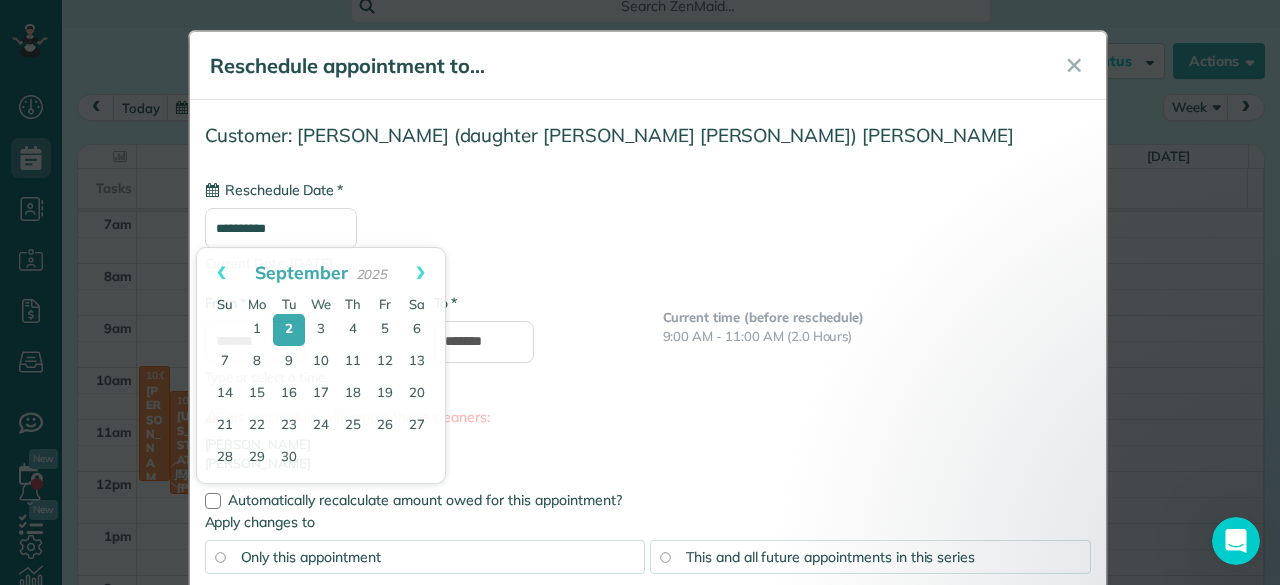 click on "**********" at bounding box center [281, 228] 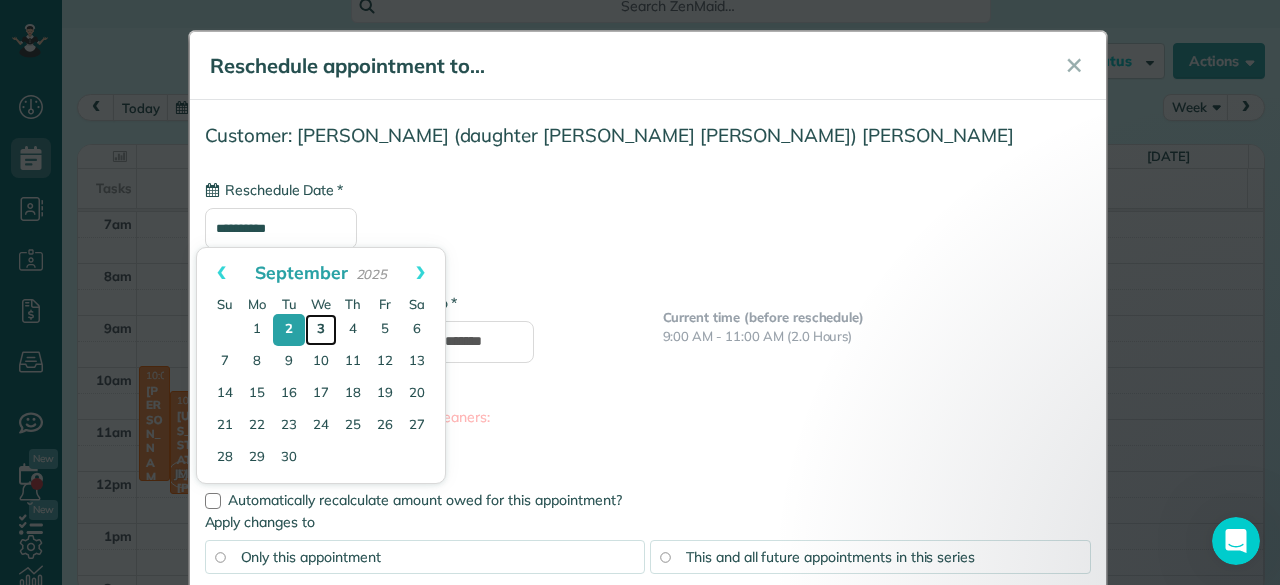 click on "3" at bounding box center (321, 330) 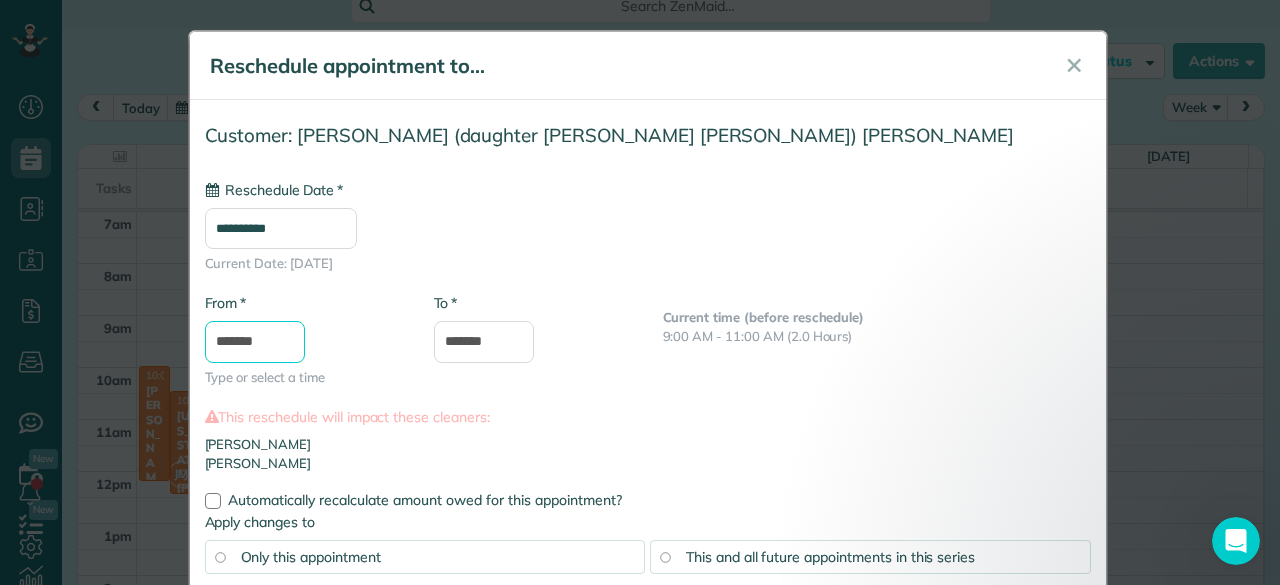 click on "*******" at bounding box center [255, 342] 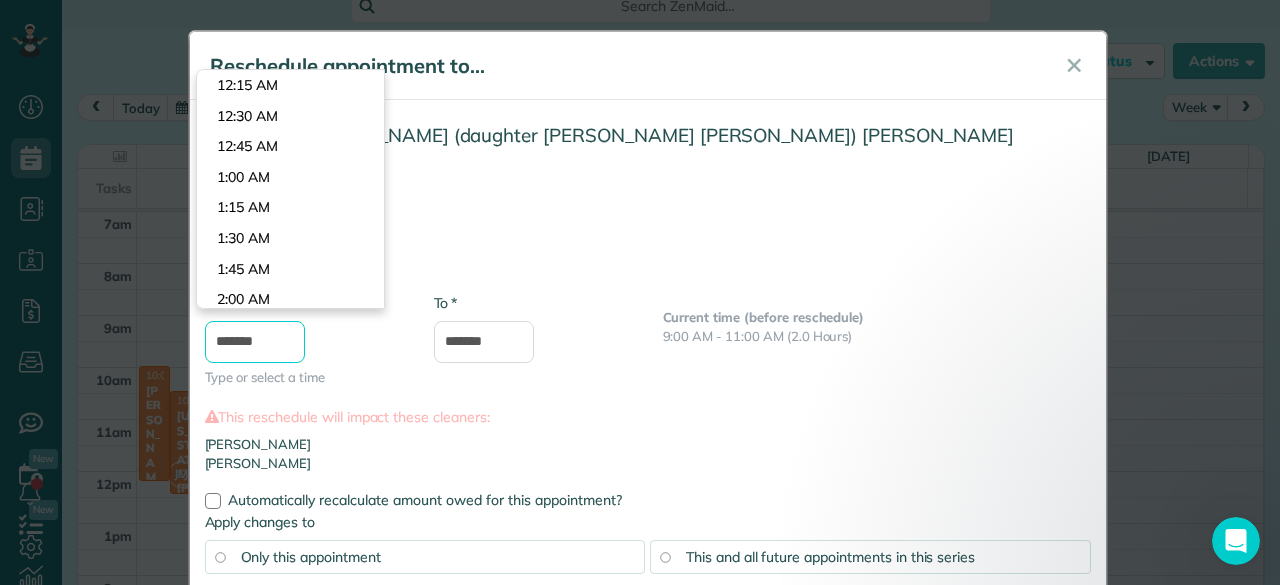 scroll, scrollTop: 794, scrollLeft: 0, axis: vertical 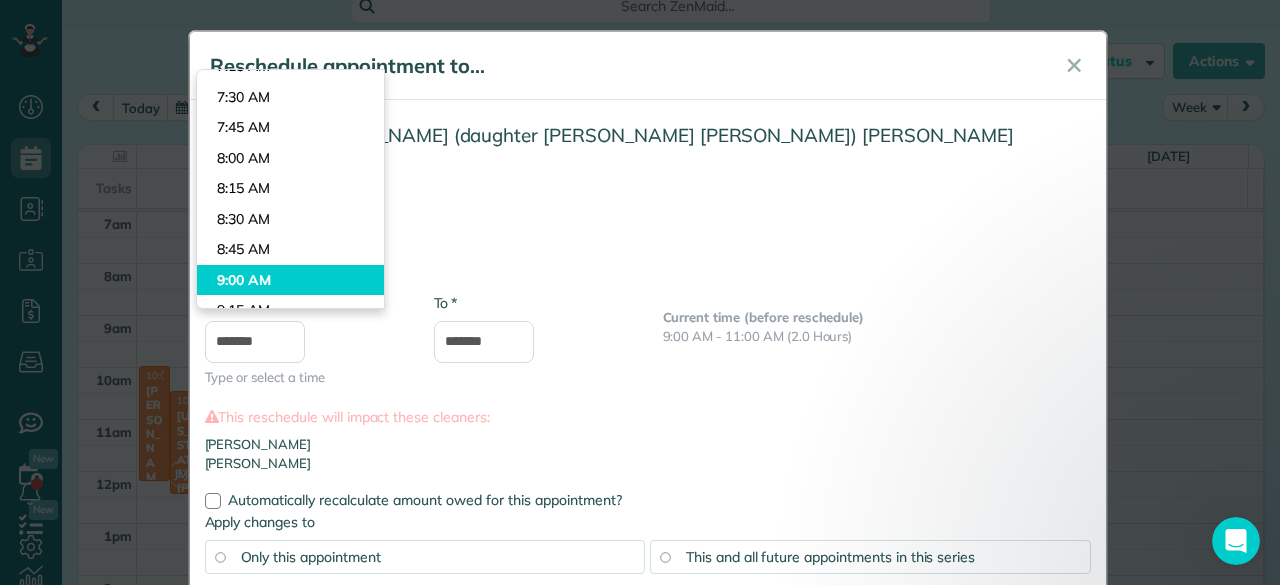 type on "*******" 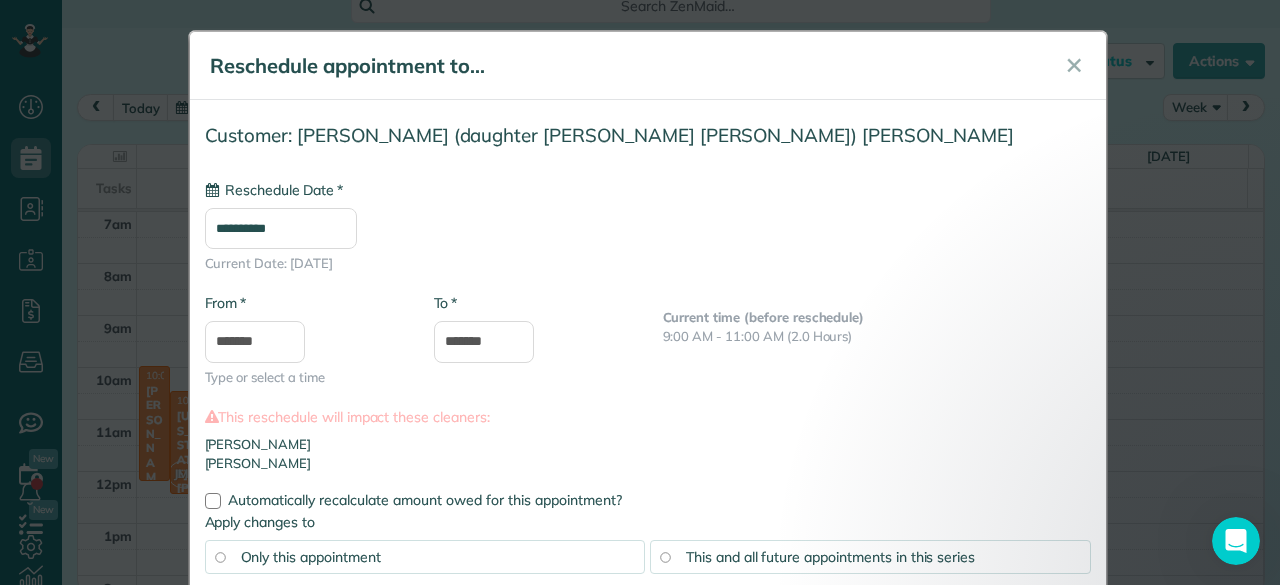 click on "Dashboard
Scheduling
Calendar View
List View
Dispatch View - Weekly scheduling (Beta)" at bounding box center (640, 292) 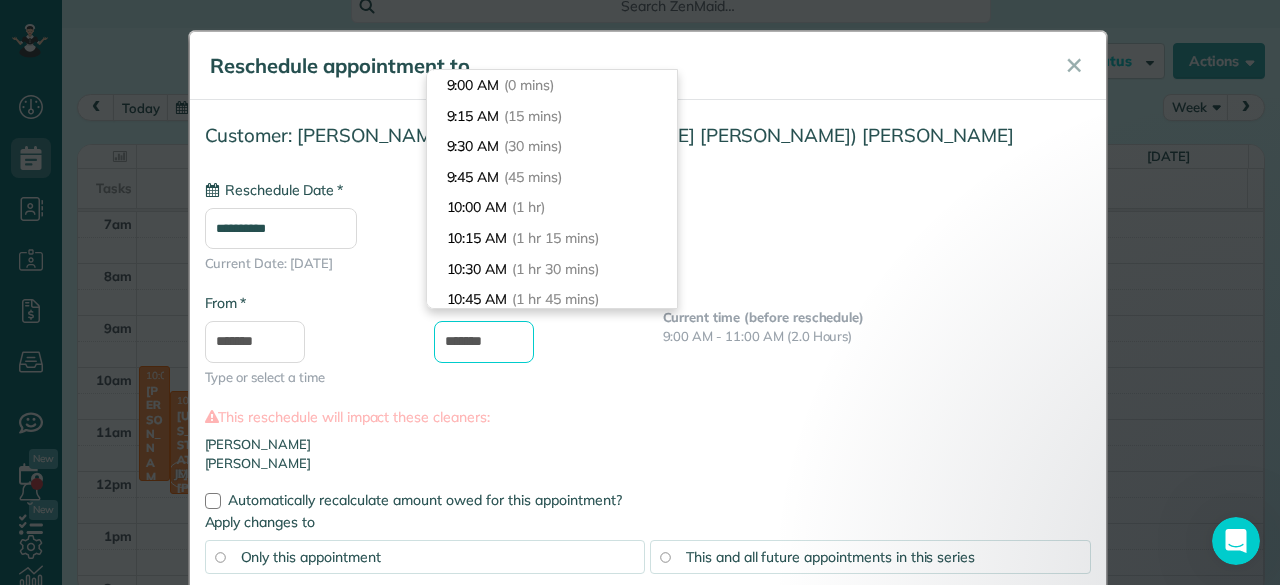 click on "*******" at bounding box center (484, 342) 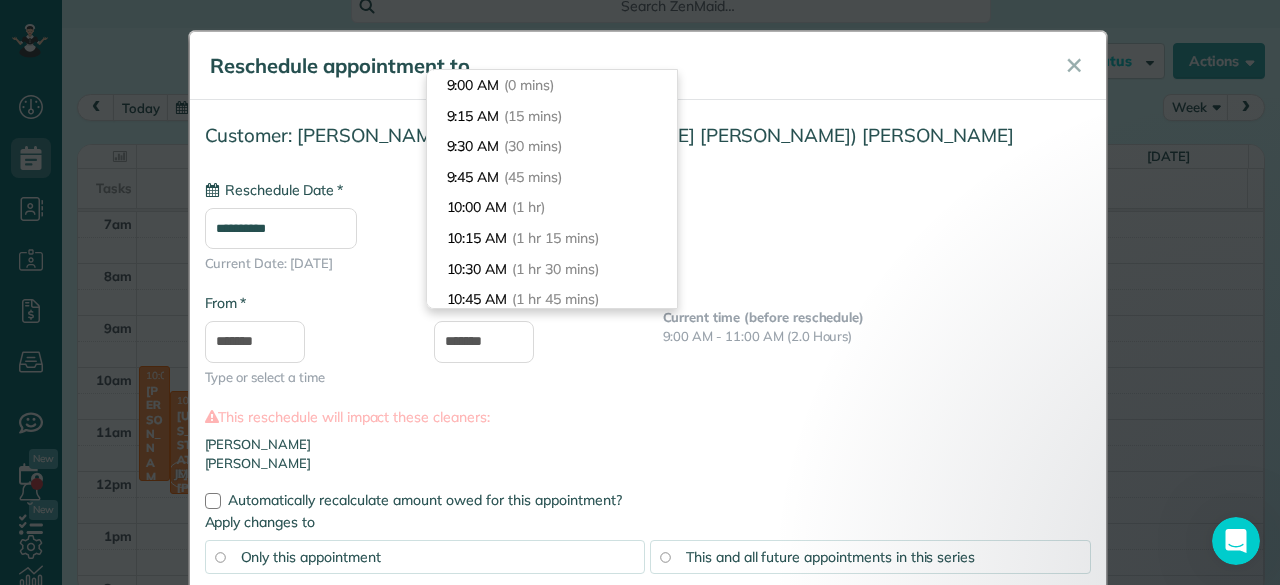 scroll, scrollTop: 40, scrollLeft: 0, axis: vertical 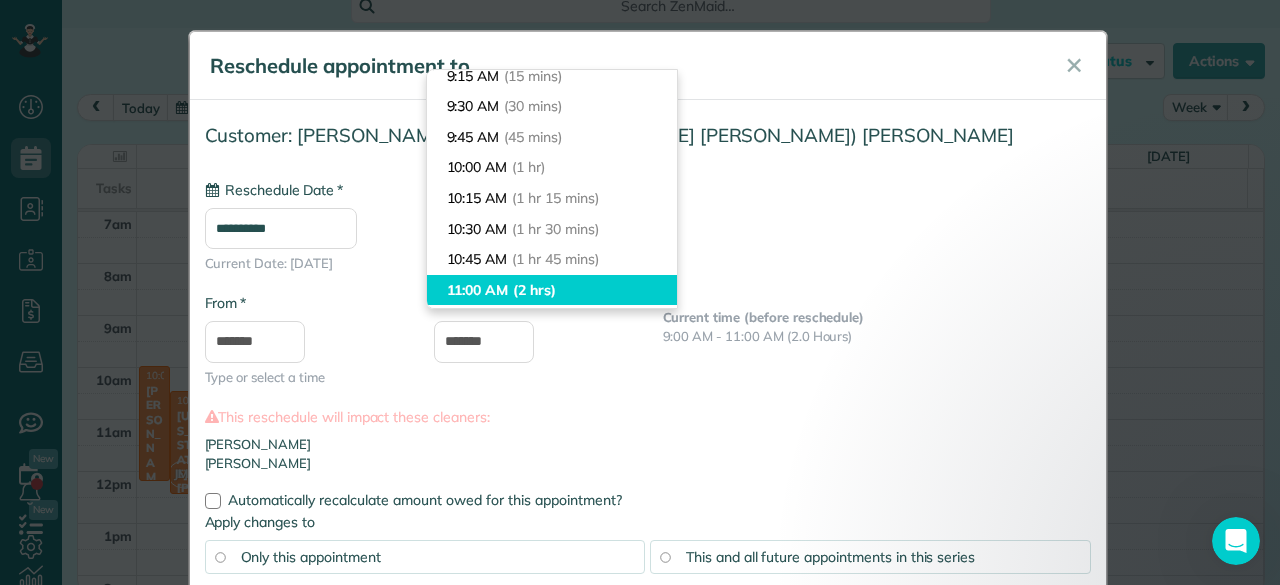 type on "********" 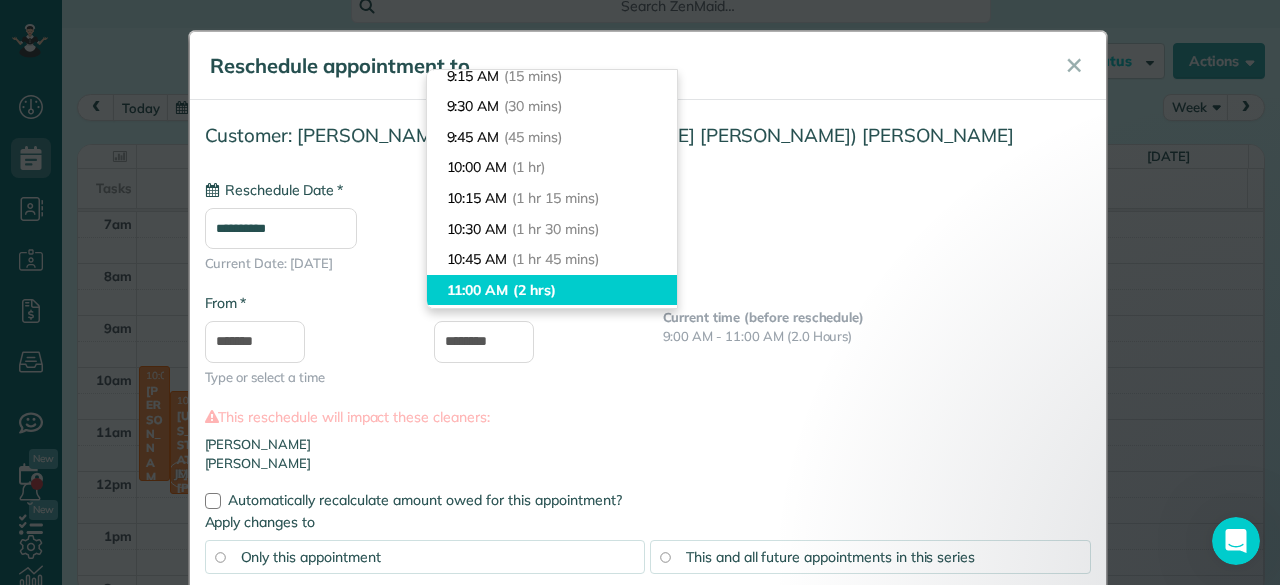 click on "11:00 AM  (2 hrs)" at bounding box center (552, 290) 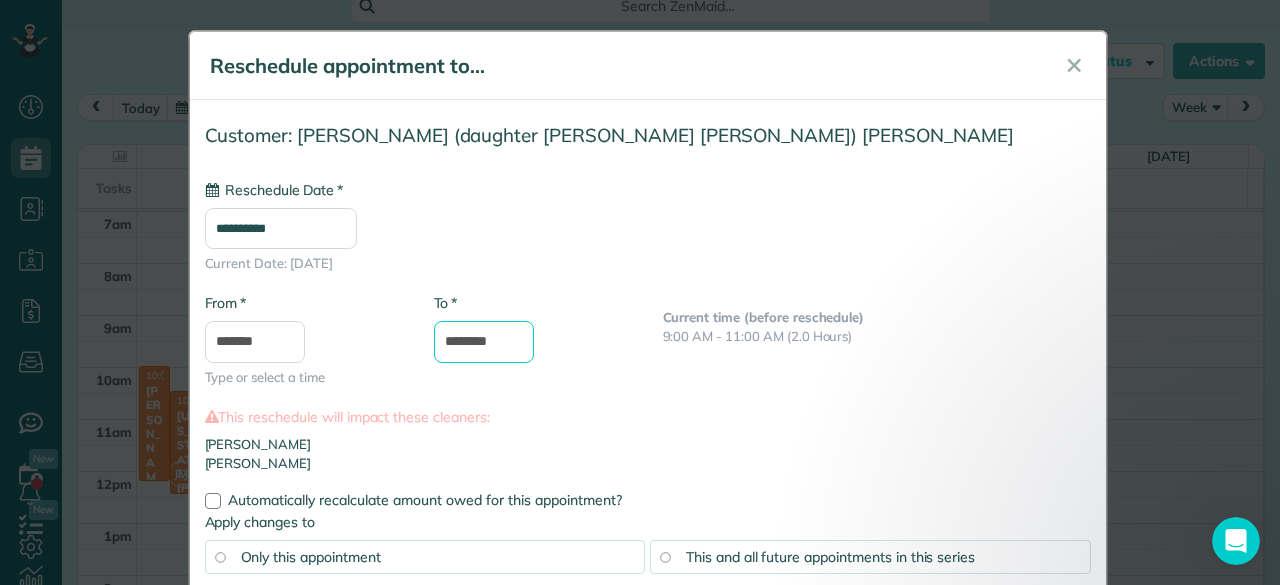 scroll, scrollTop: 122, scrollLeft: 0, axis: vertical 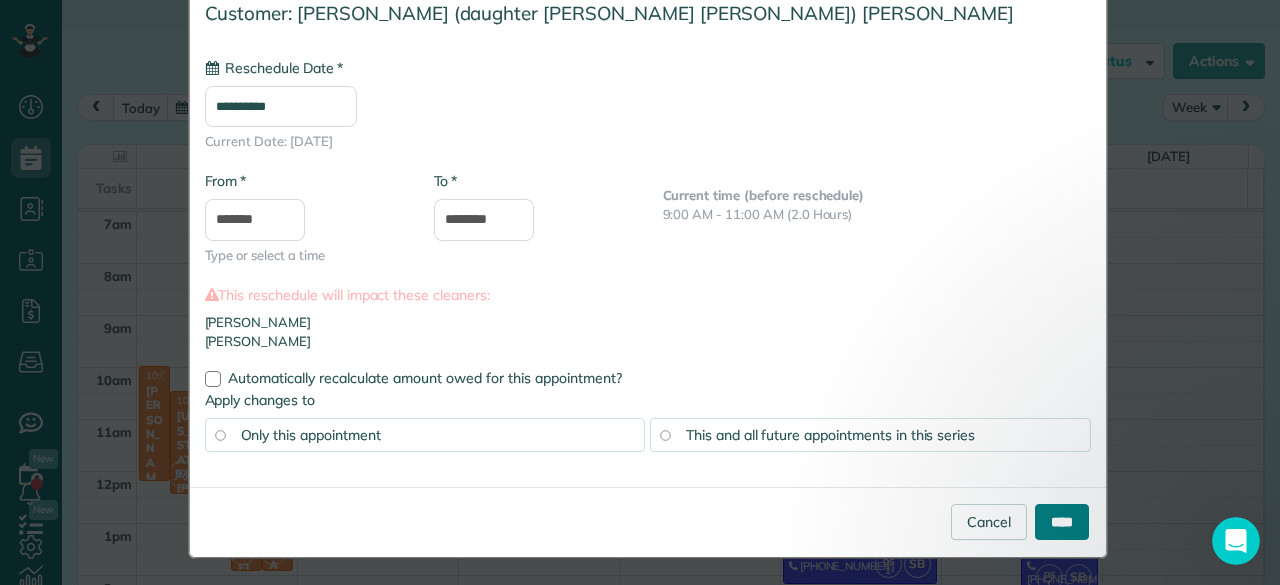 click on "****" at bounding box center (1062, 522) 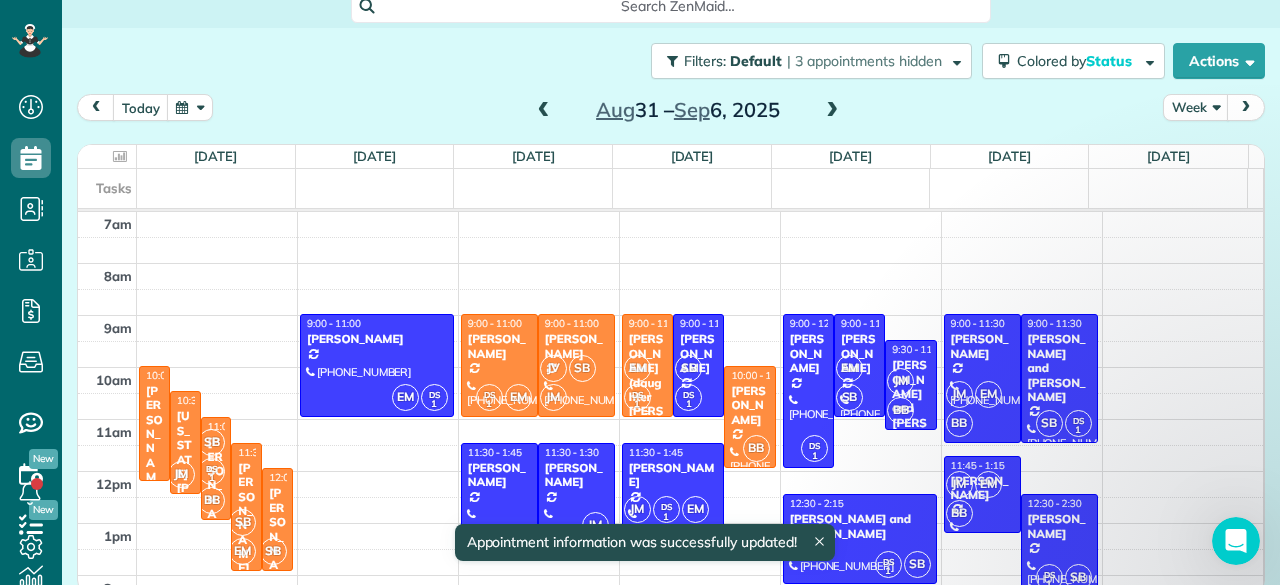 click on "EM" at bounding box center (637, 368) 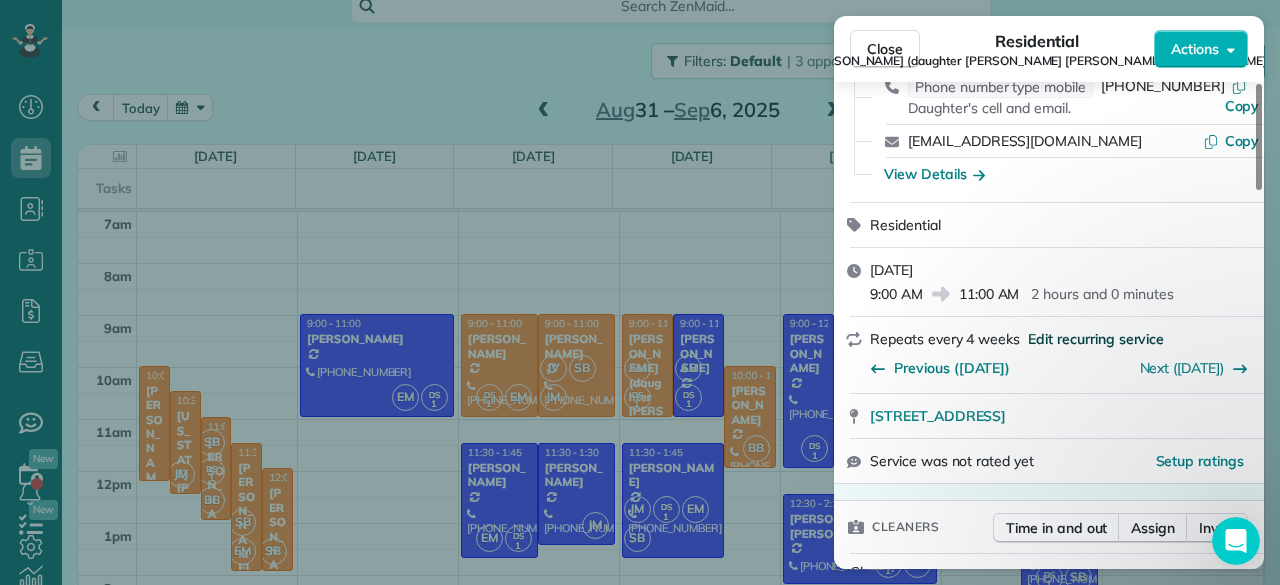 scroll, scrollTop: 155, scrollLeft: 0, axis: vertical 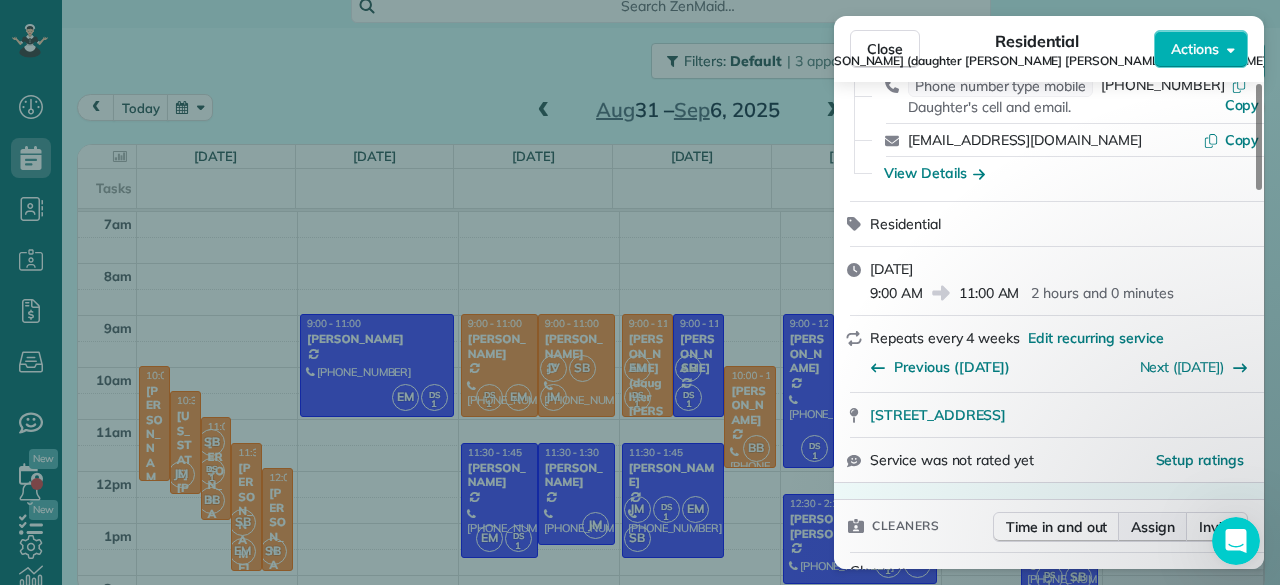 click on "Assign" at bounding box center [1153, 527] 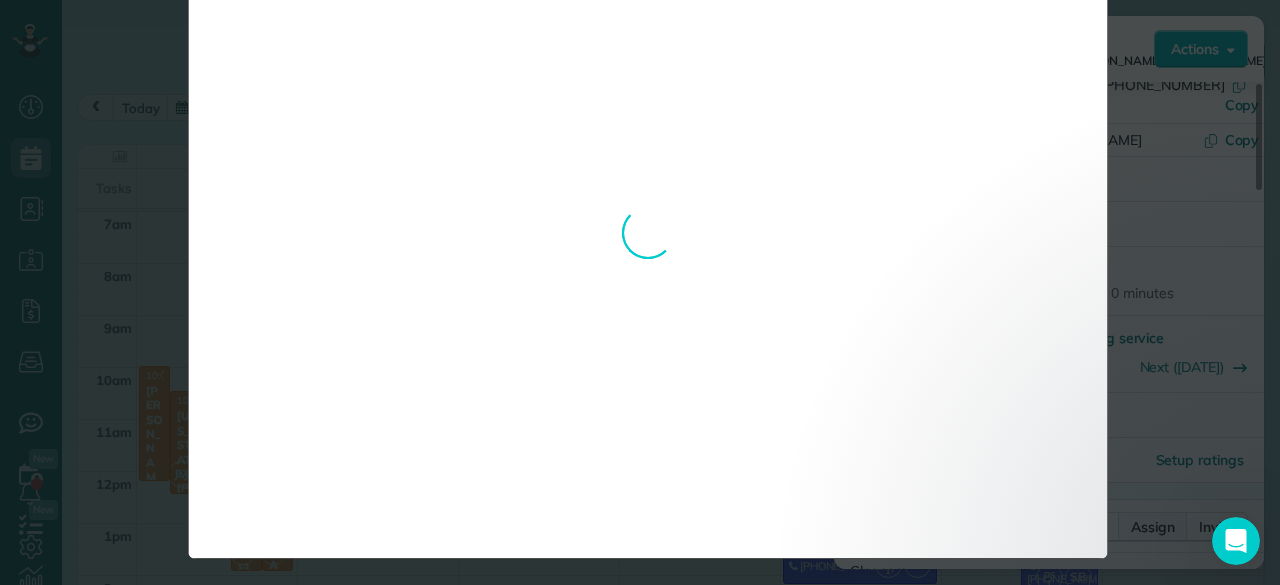 scroll, scrollTop: 0, scrollLeft: 0, axis: both 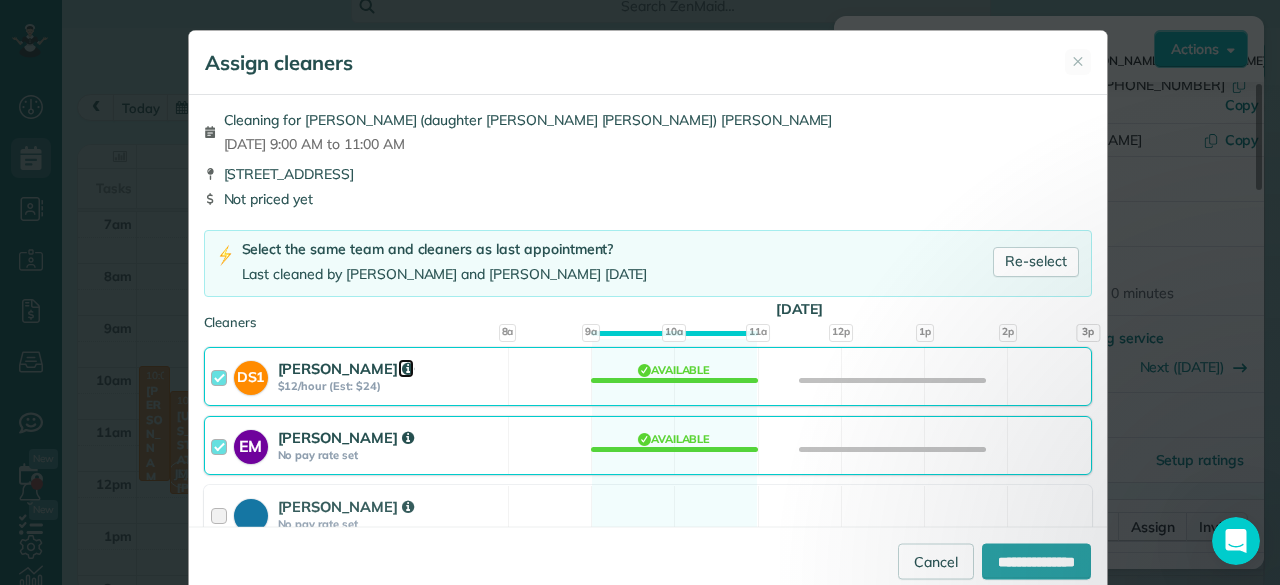 click at bounding box center (408, 369) 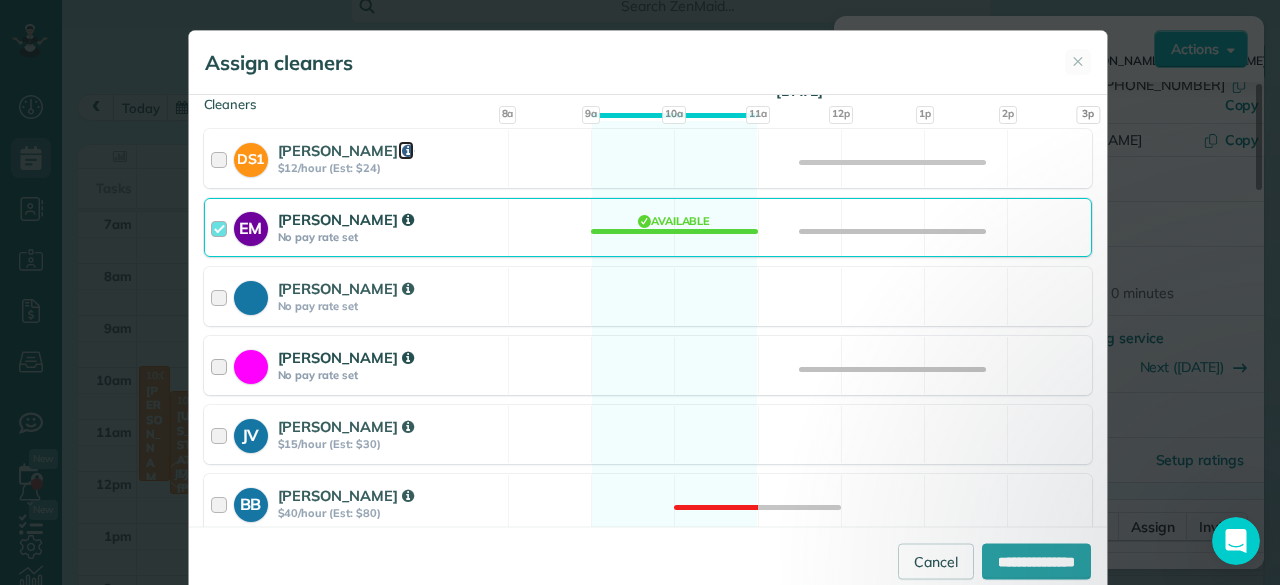 scroll, scrollTop: 317, scrollLeft: 0, axis: vertical 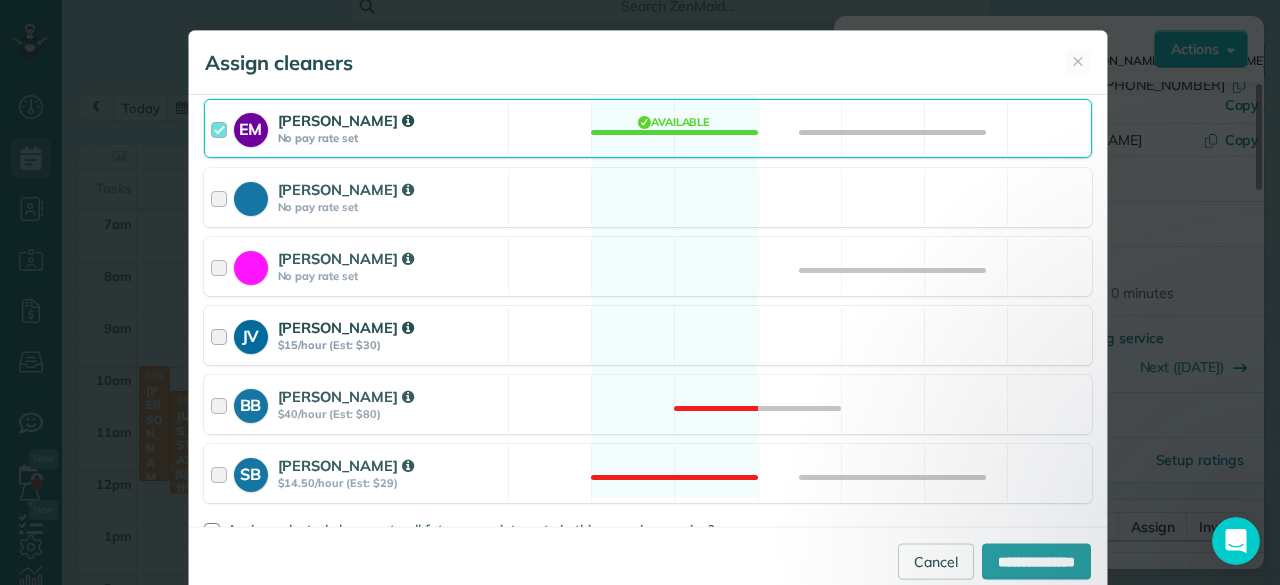click on "JV
[PERSON_NAME]
$15/hour (Est: $30)
Available" at bounding box center (648, 335) 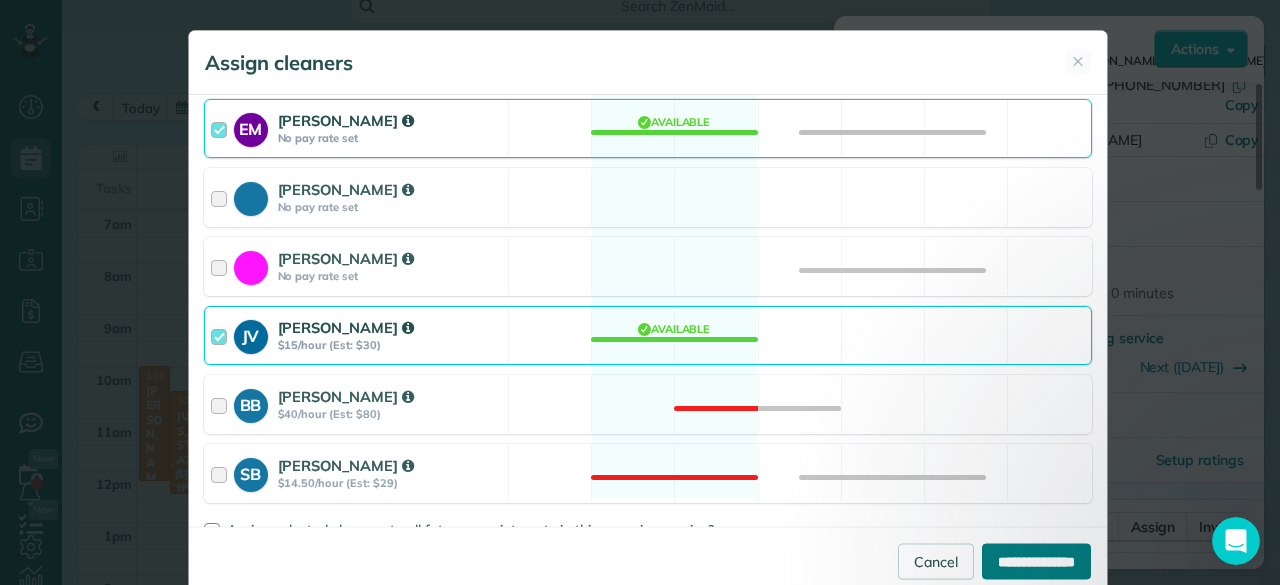 click on "**********" at bounding box center [1036, 561] 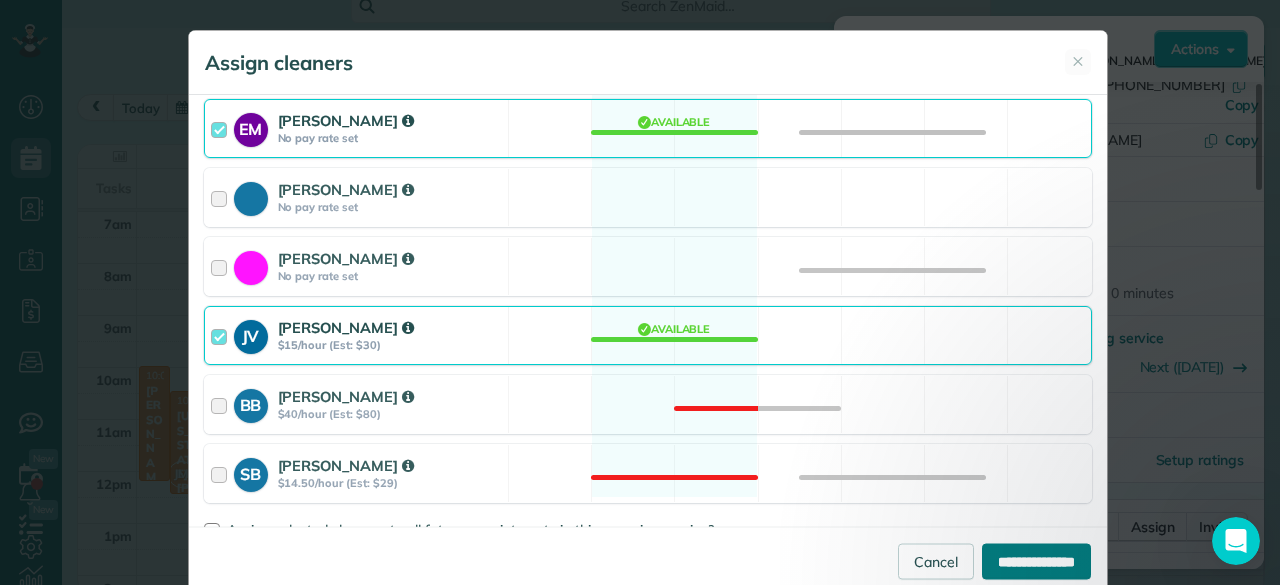 type on "**********" 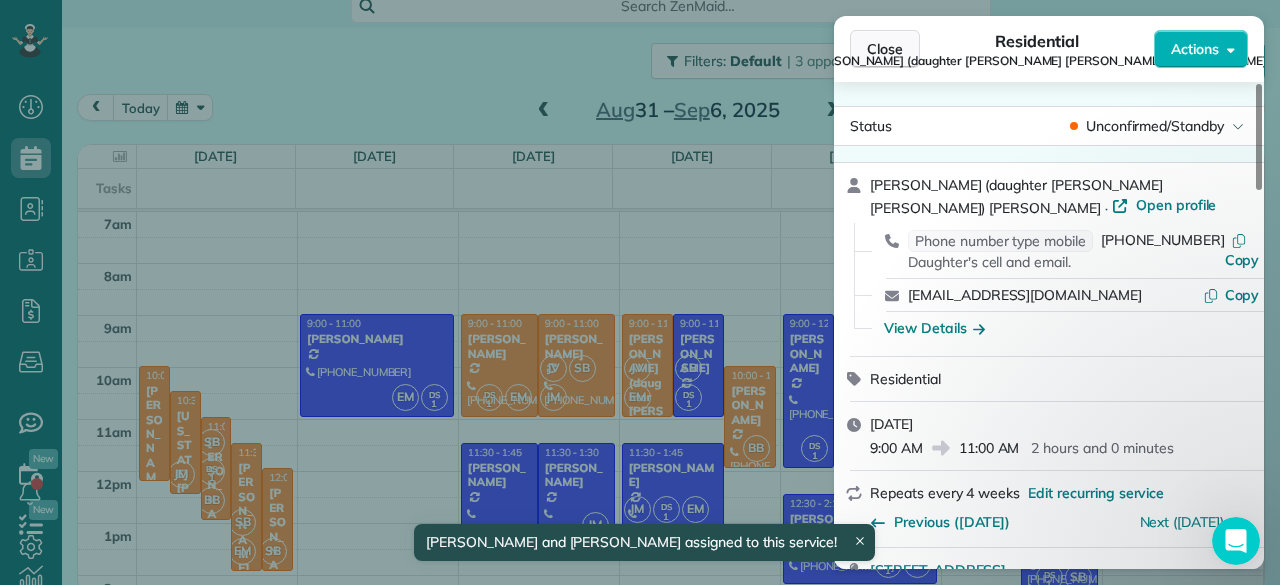 click on "Close" at bounding box center [885, 49] 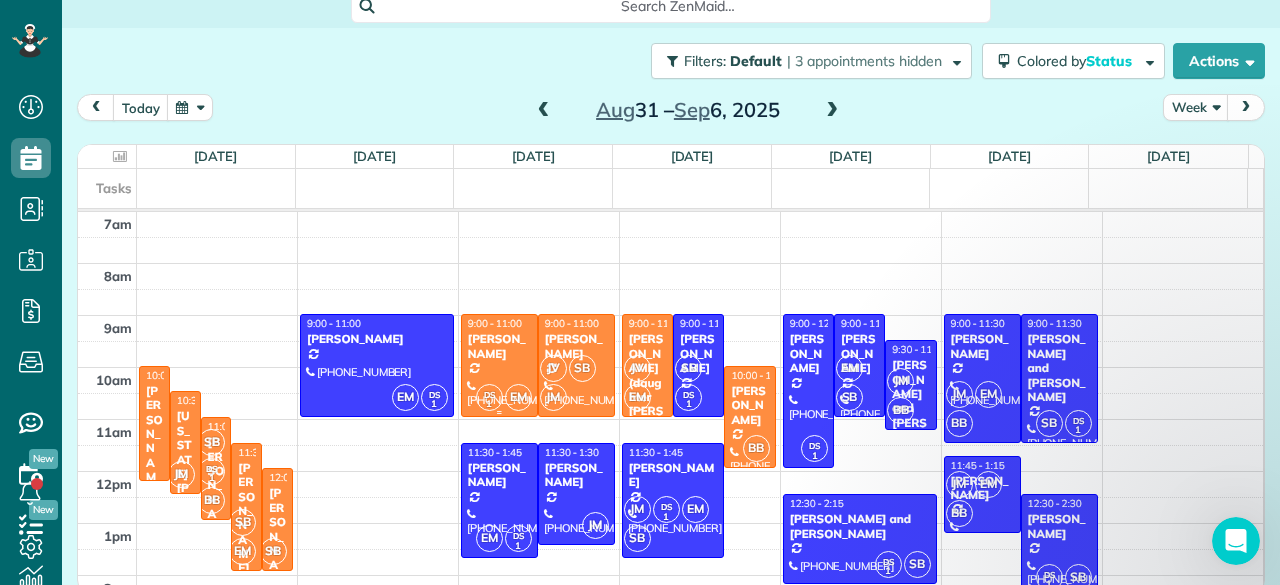 click at bounding box center (499, 365) 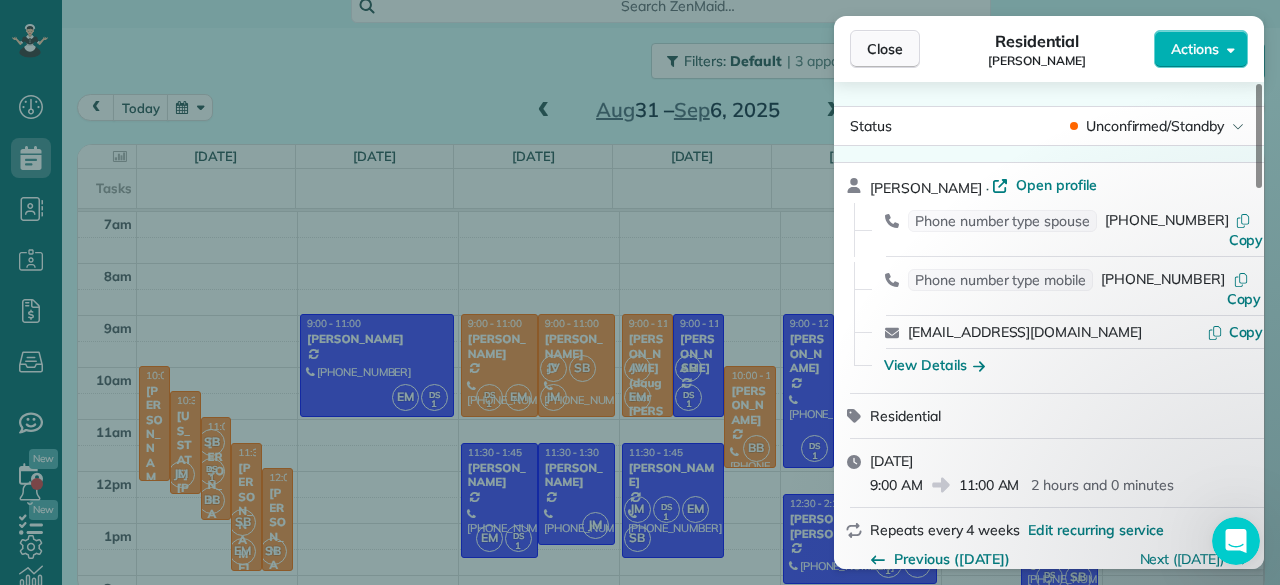 click on "Close" at bounding box center (885, 49) 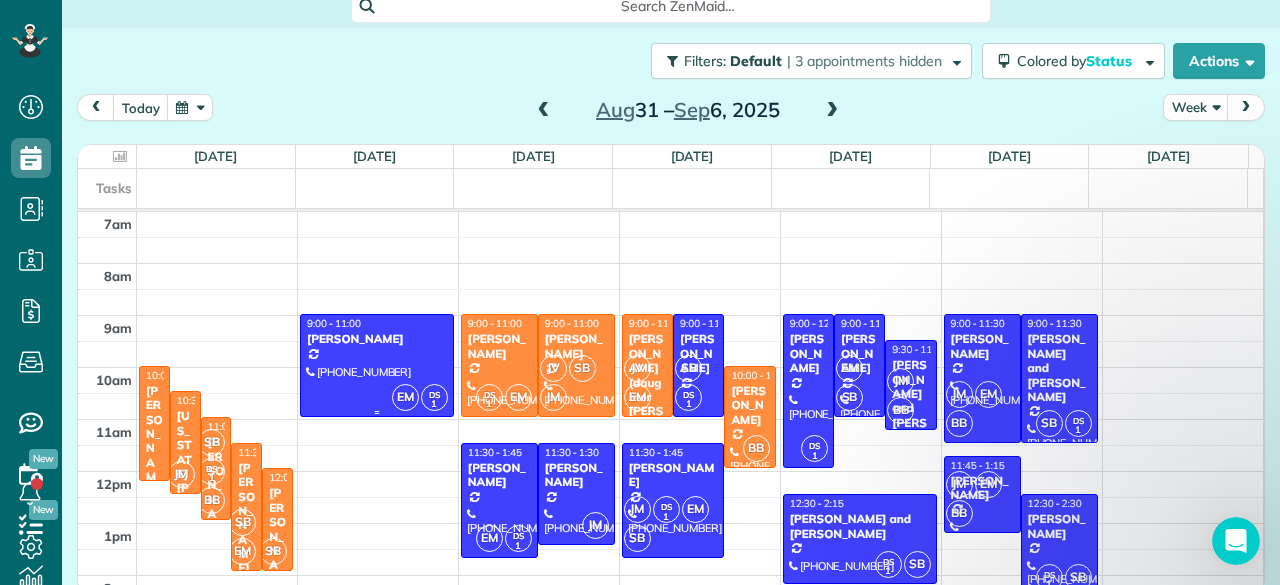 click at bounding box center [377, 365] 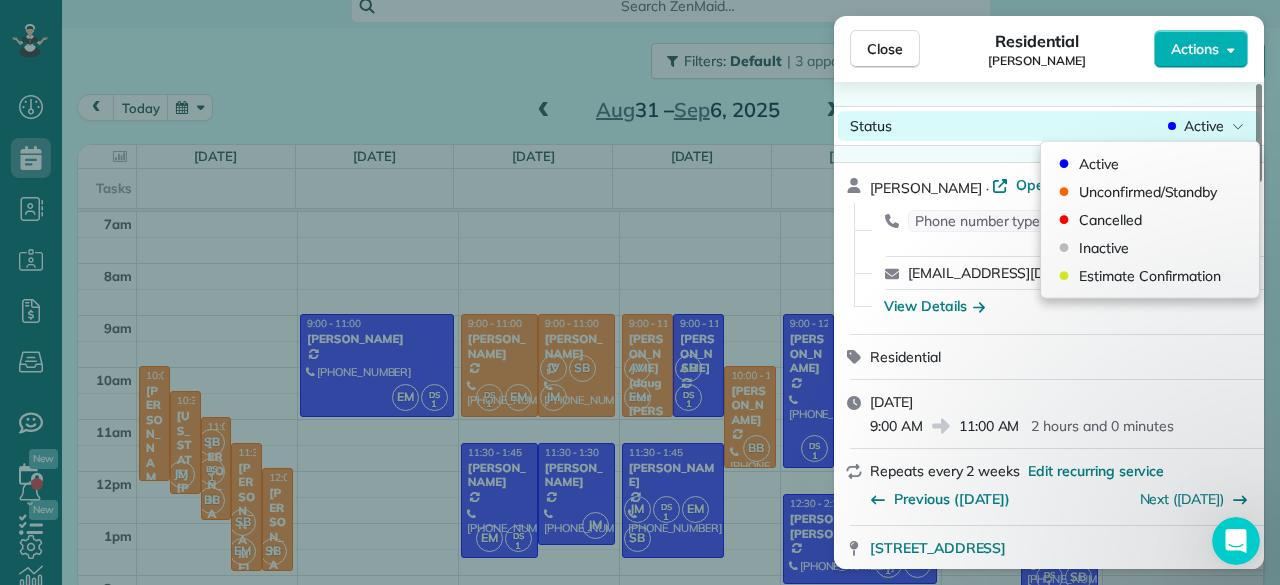 click on "Active" at bounding box center [1204, 126] 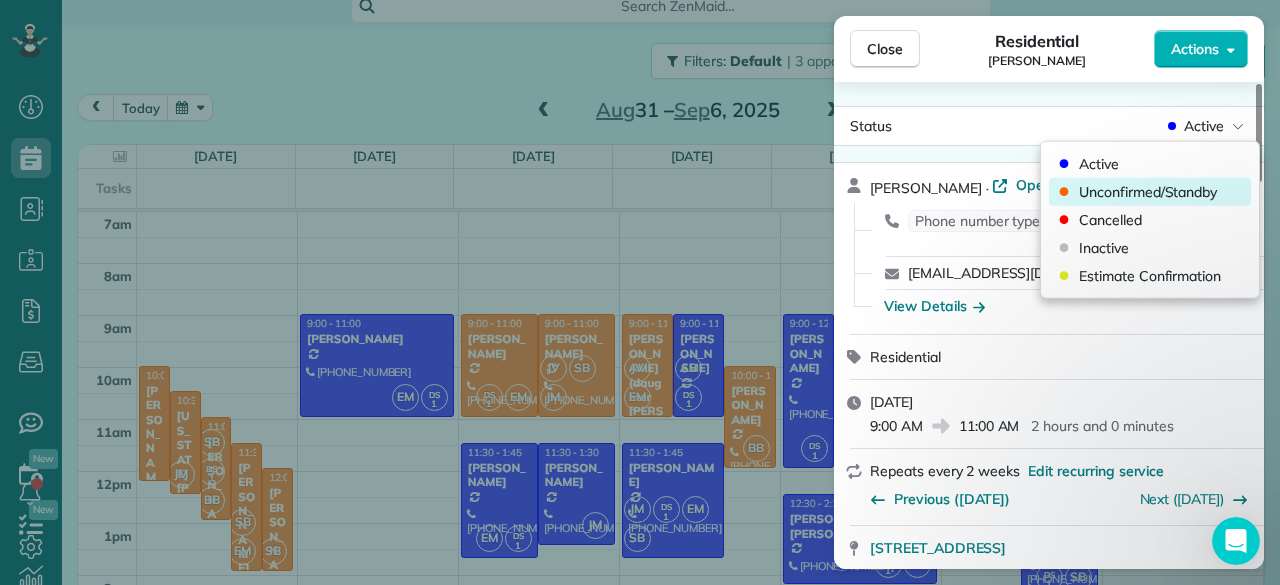 click on "Unconfirmed/Standby" at bounding box center [1148, 192] 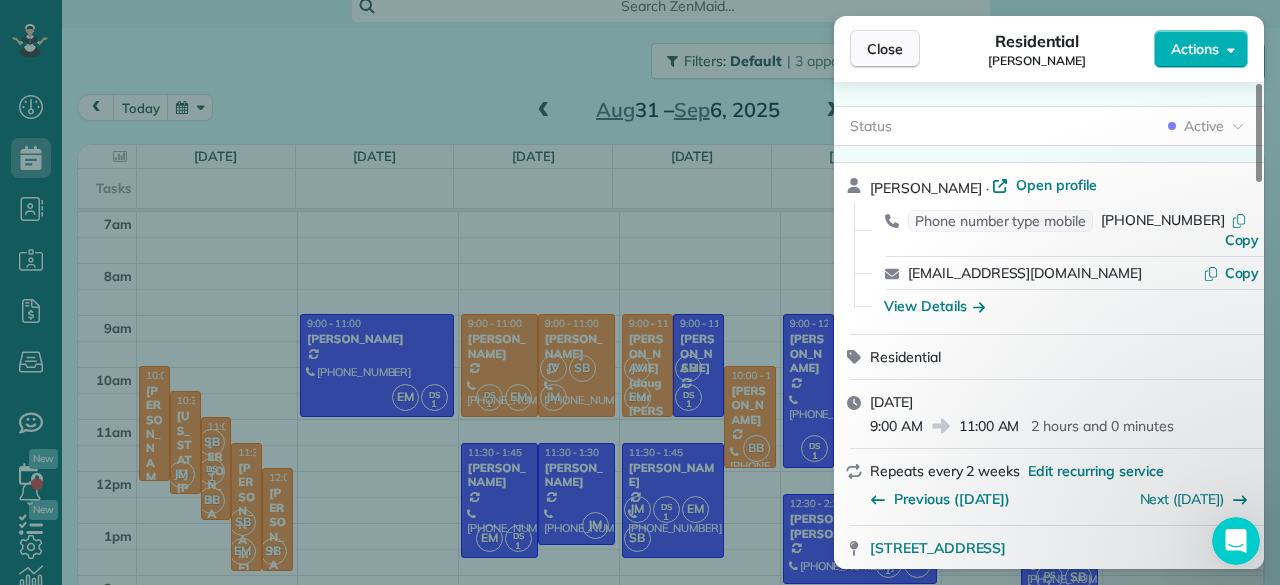 click on "Close" at bounding box center [885, 49] 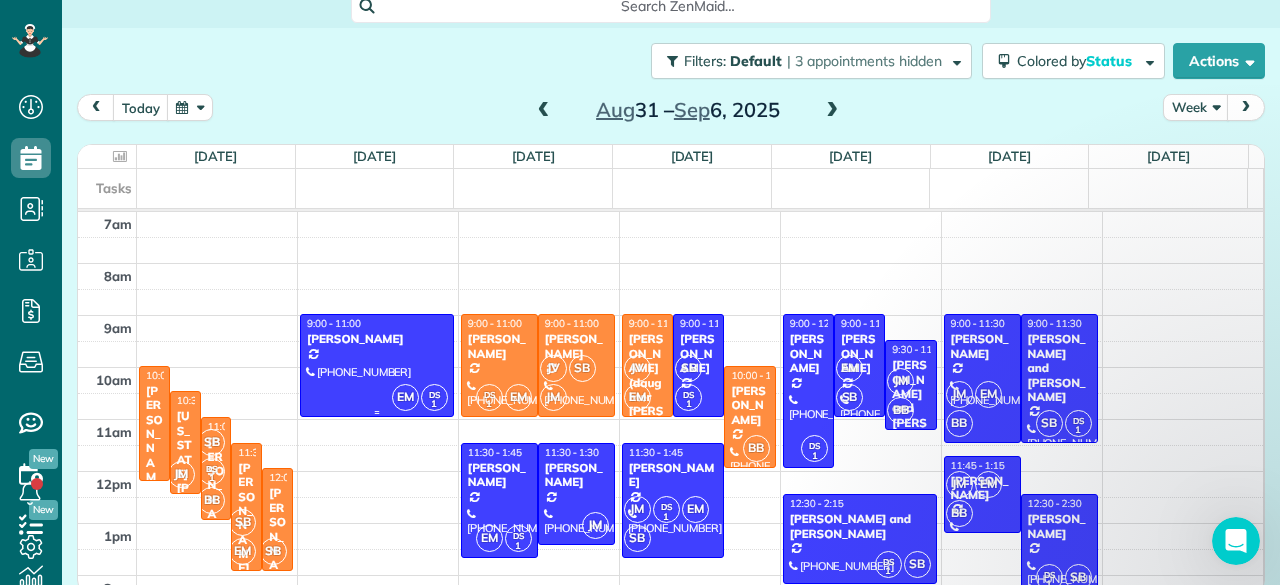click at bounding box center [377, 365] 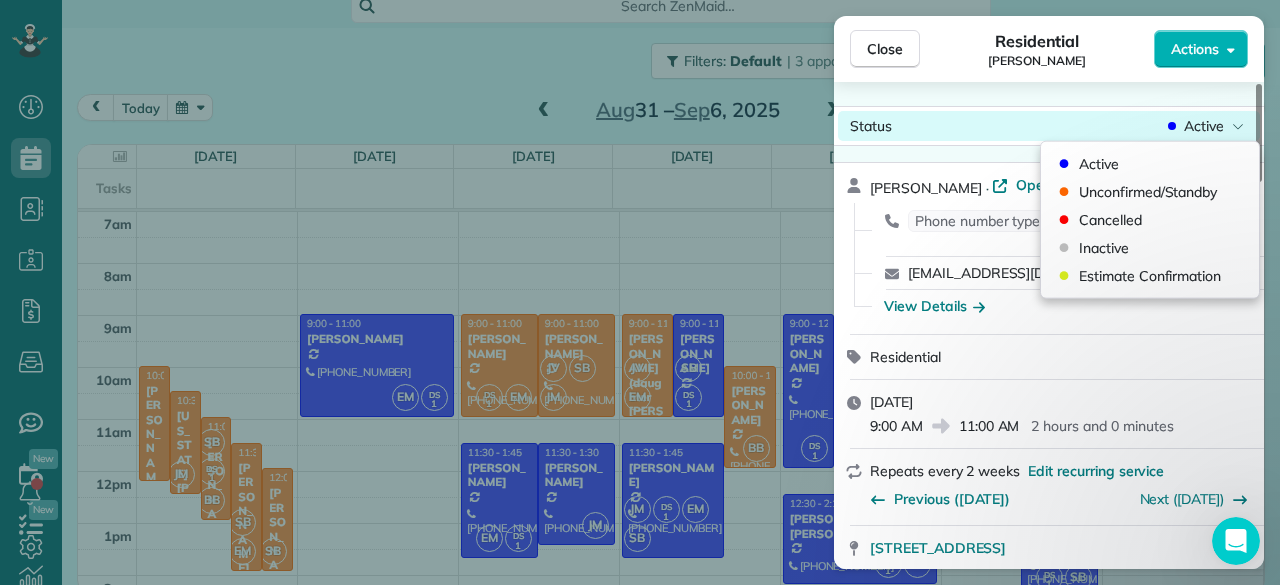 click on "Active" at bounding box center [1204, 126] 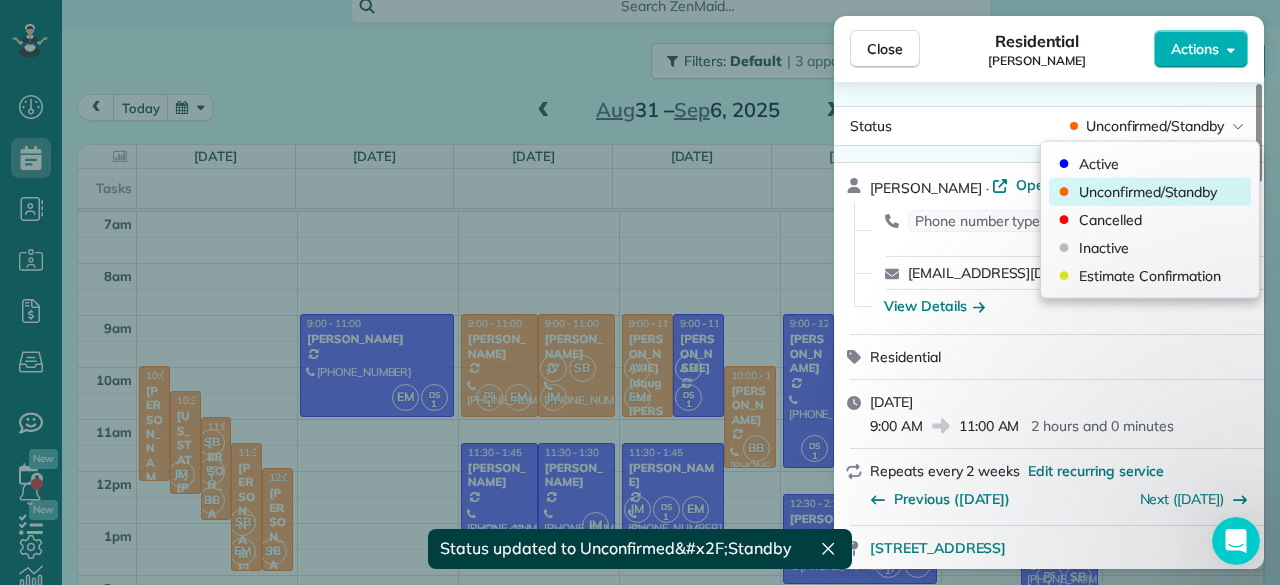 click on "Unconfirmed/Standby" at bounding box center [1148, 192] 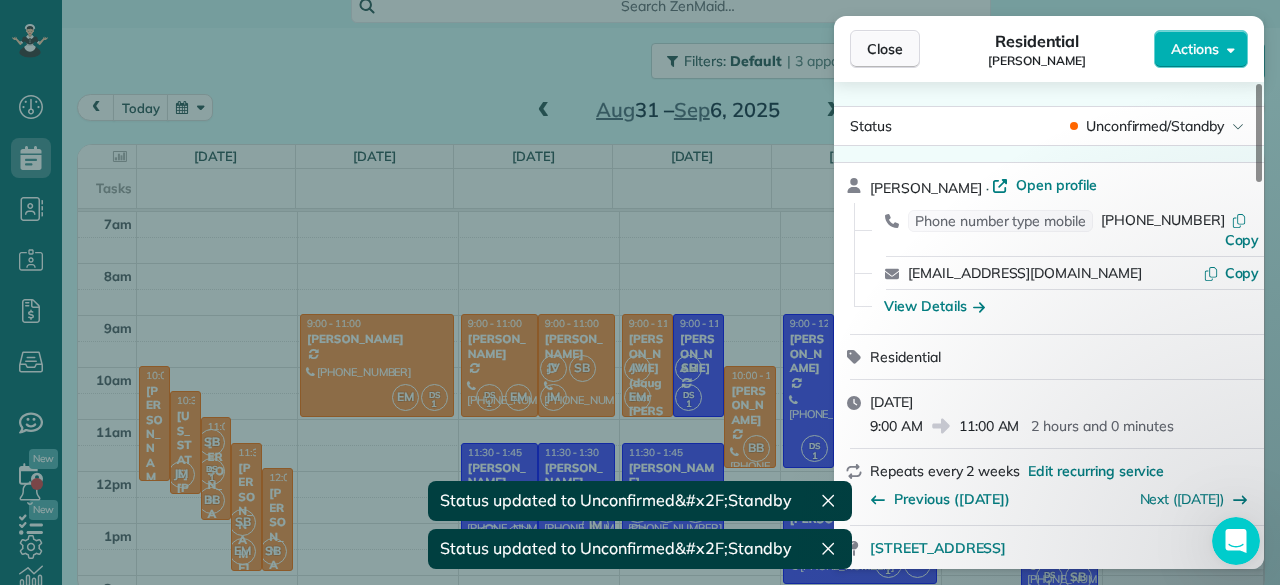 click on "Close" at bounding box center (885, 49) 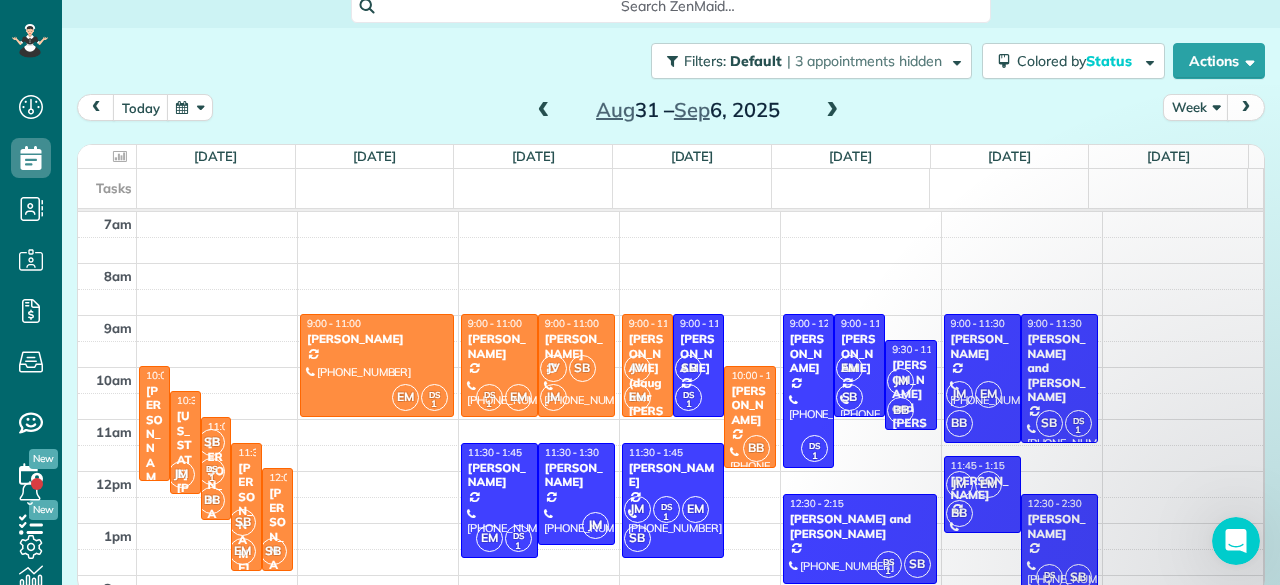 click at bounding box center [832, 111] 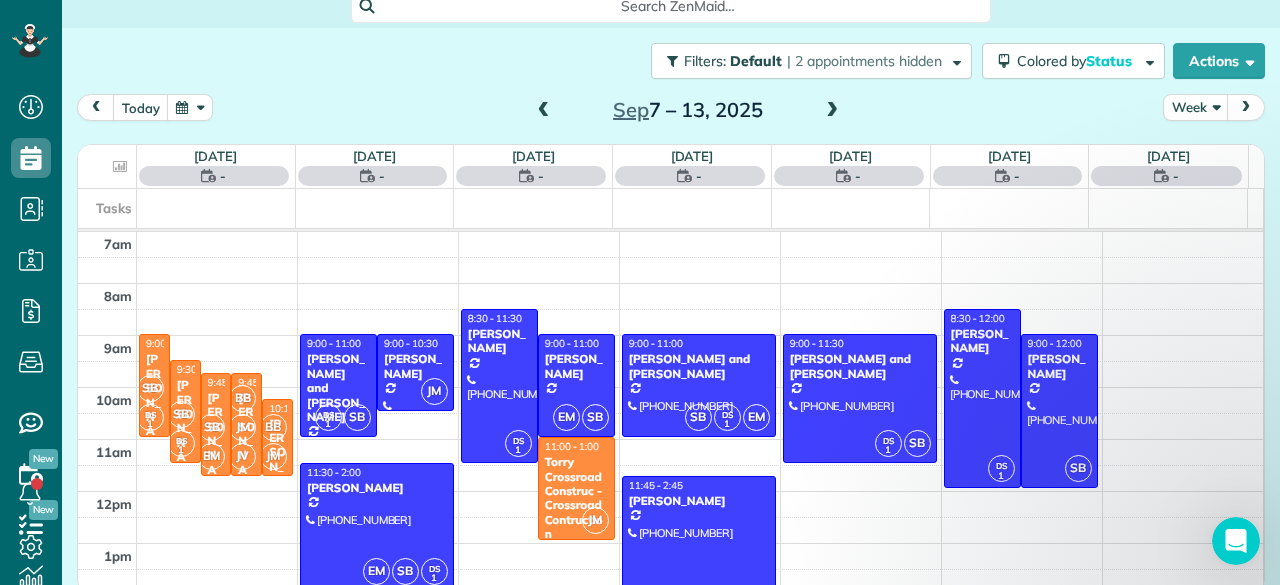 scroll, scrollTop: 0, scrollLeft: 0, axis: both 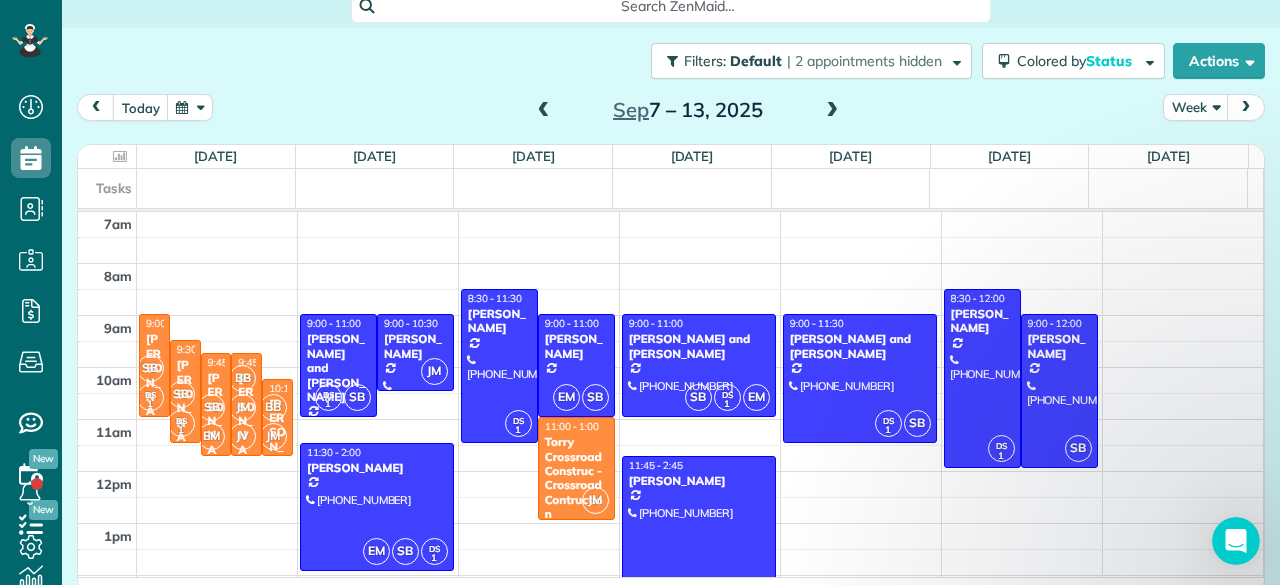 click at bounding box center (544, 111) 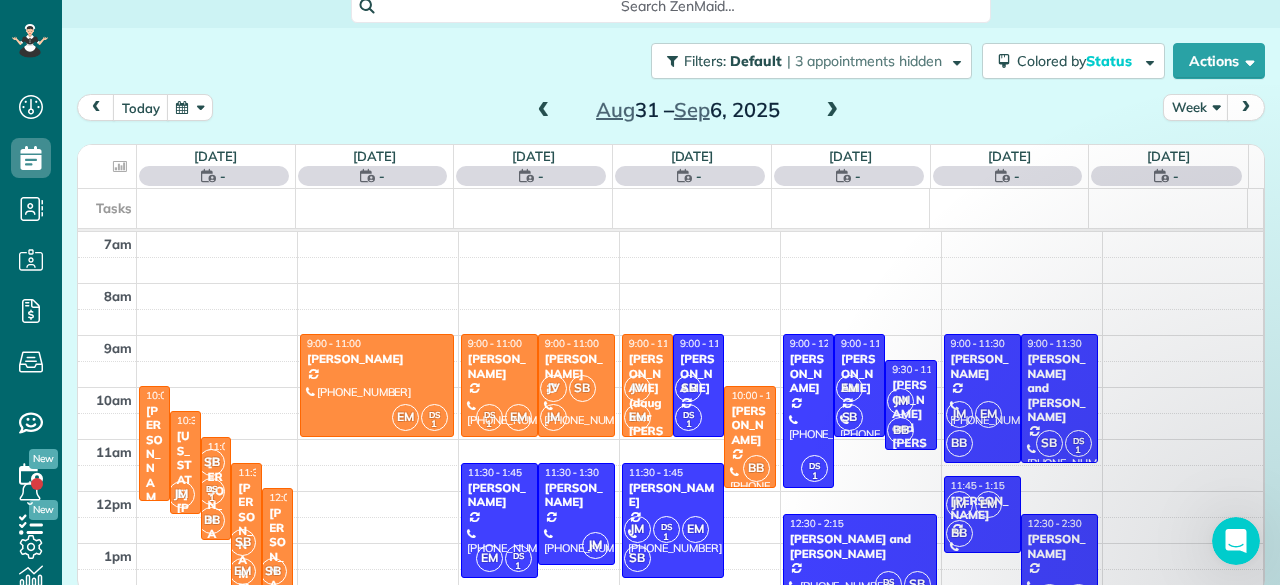 scroll, scrollTop: 0, scrollLeft: 0, axis: both 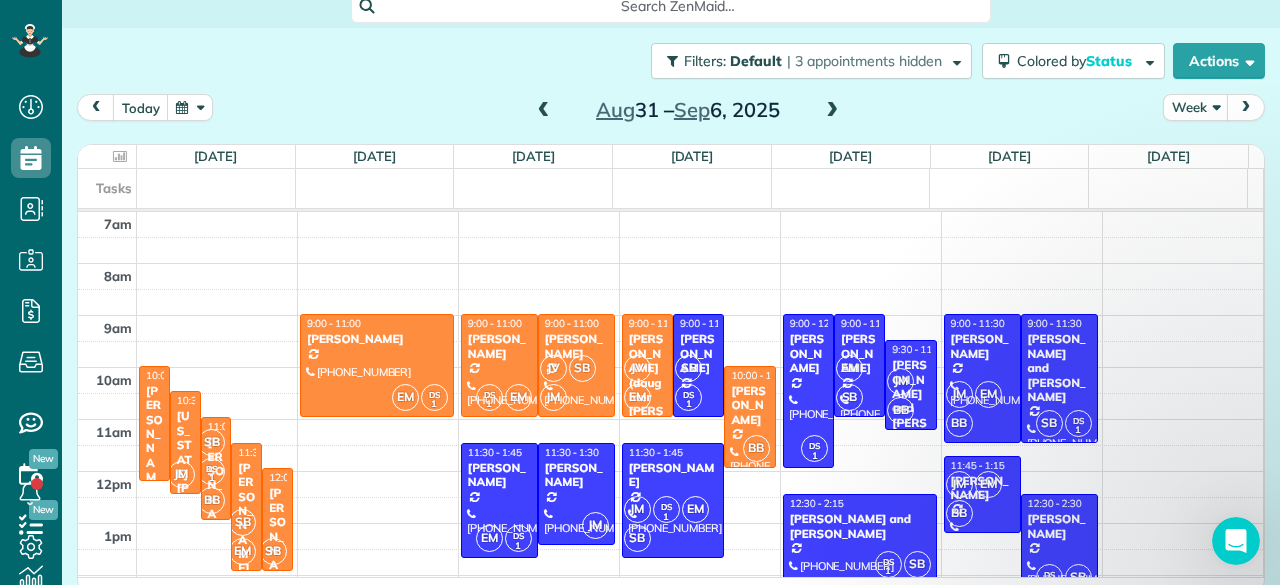 click at bounding box center (544, 111) 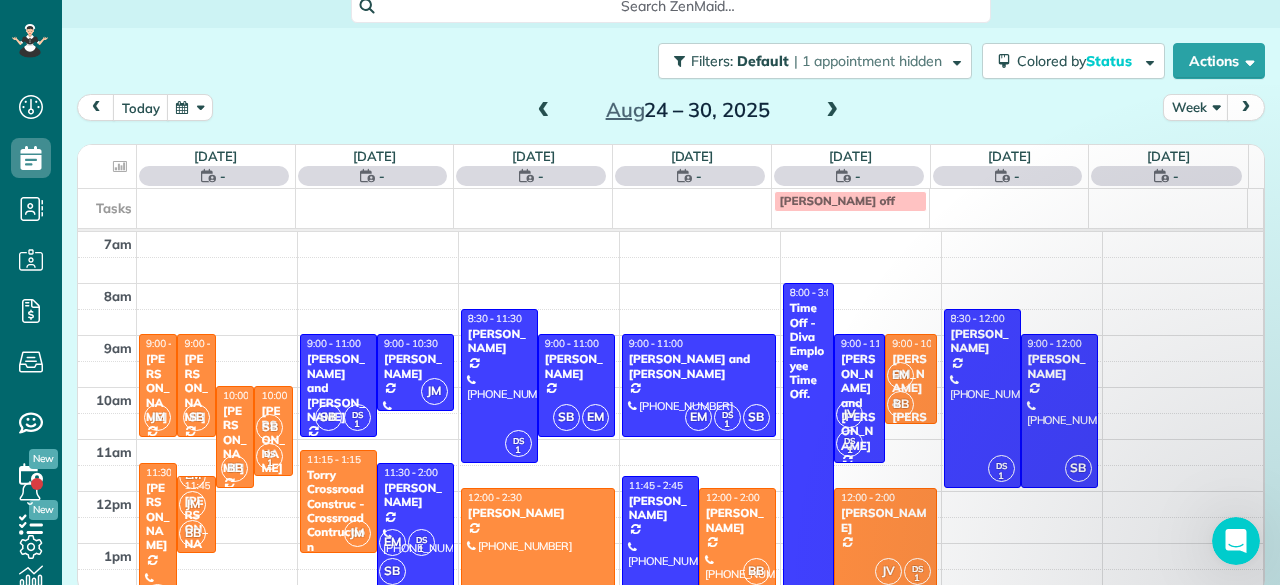 scroll, scrollTop: 0, scrollLeft: 0, axis: both 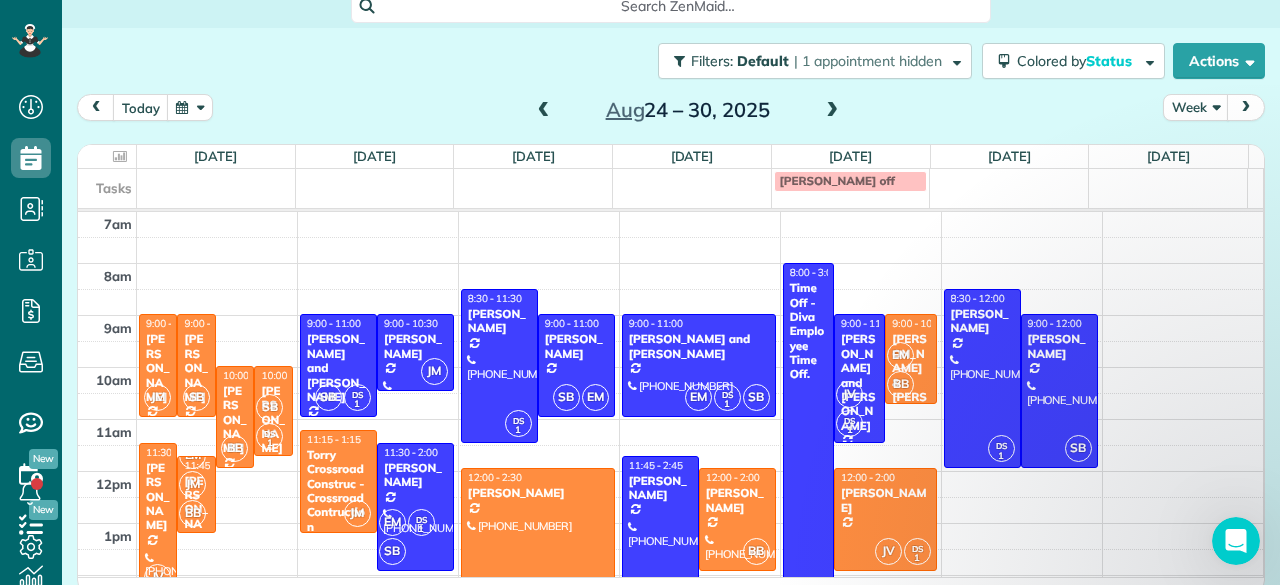 click at bounding box center [544, 111] 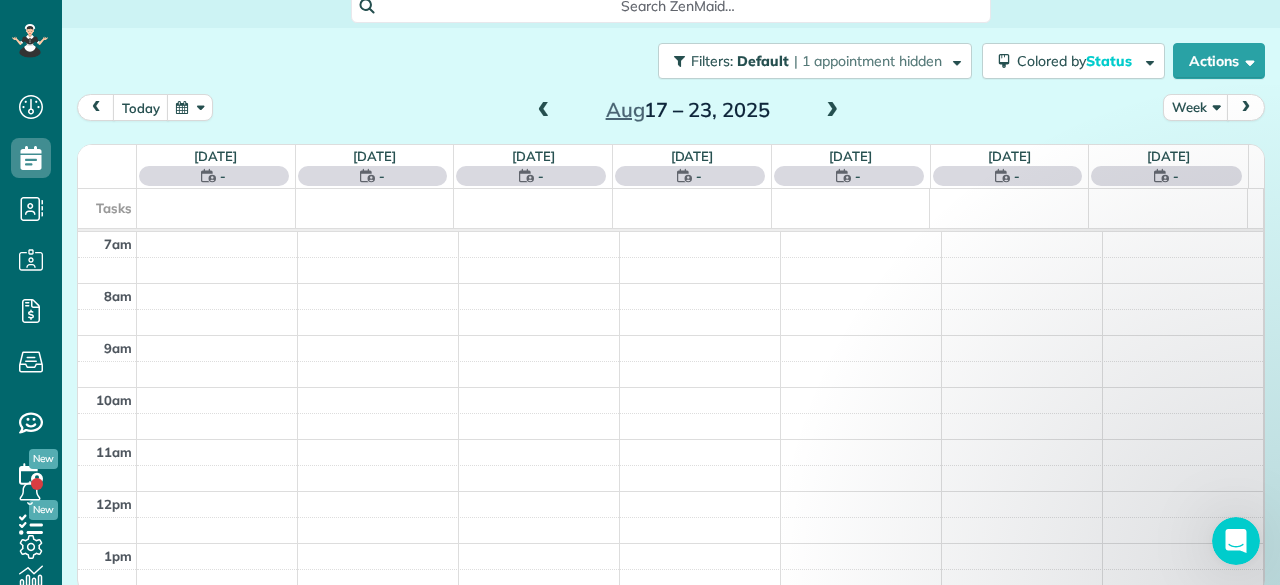 scroll, scrollTop: 0, scrollLeft: 0, axis: both 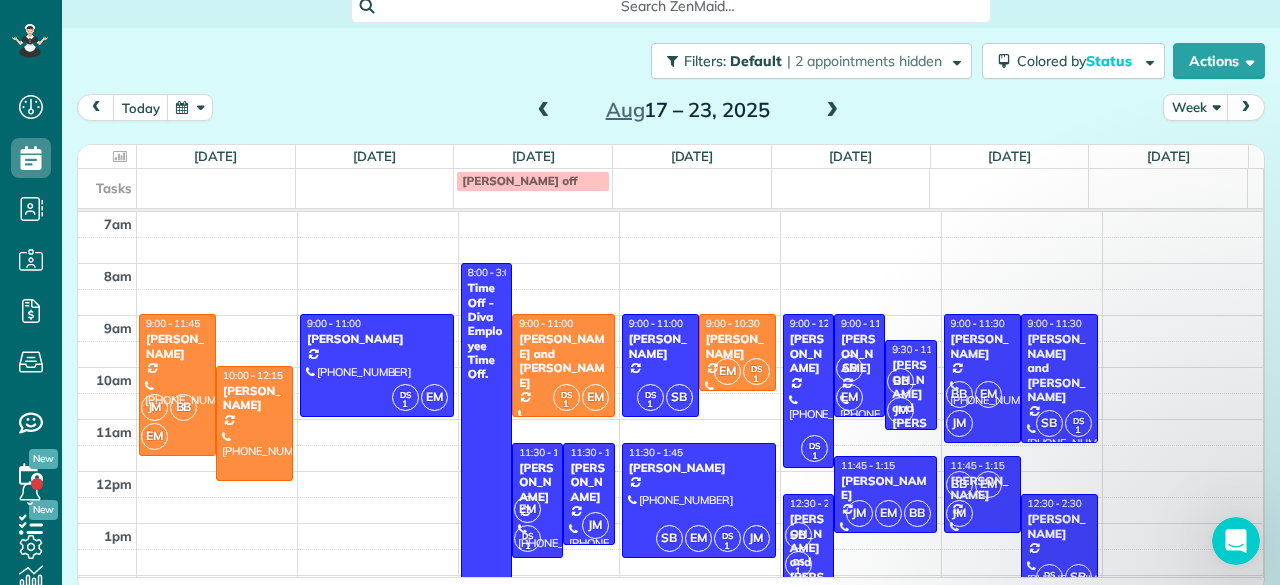 click at bounding box center (544, 111) 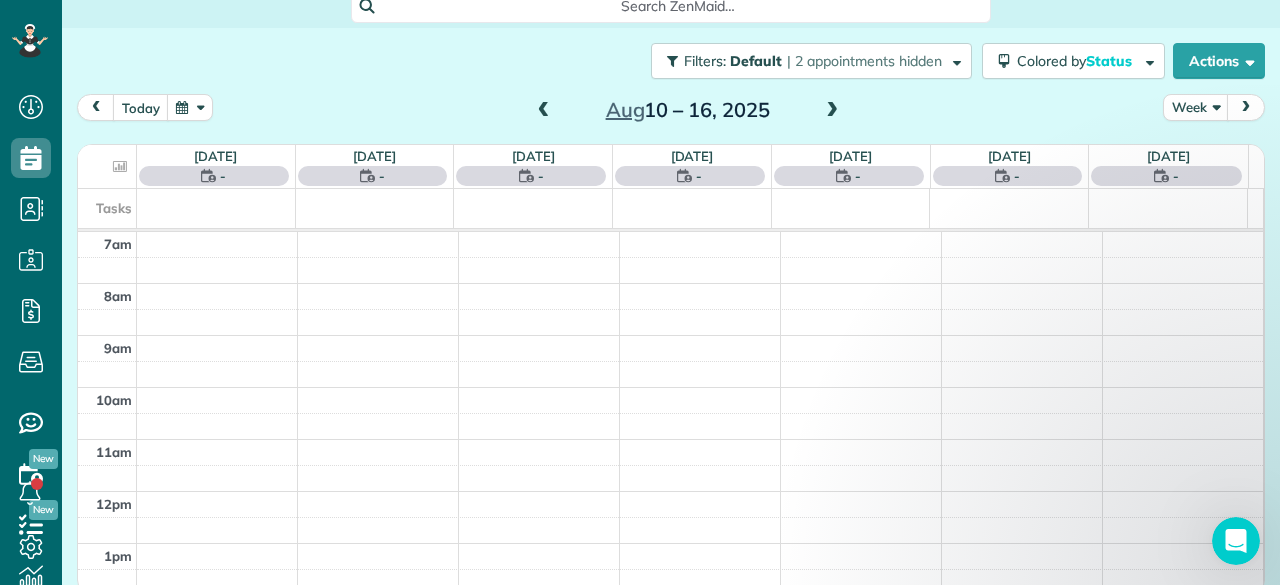 scroll, scrollTop: 0, scrollLeft: 0, axis: both 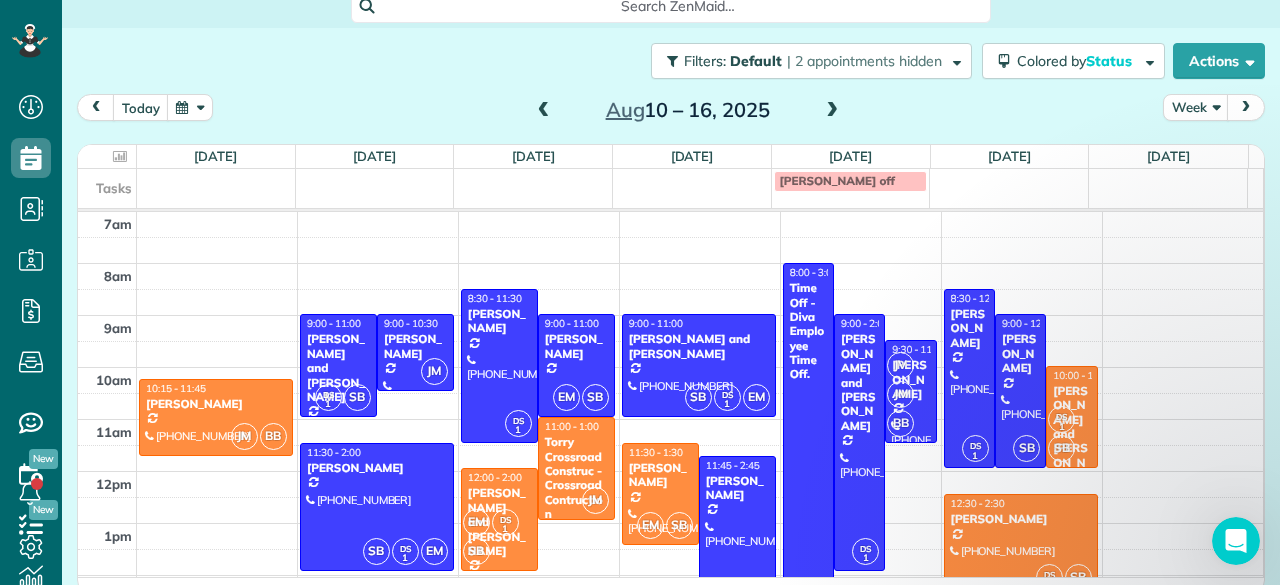 click at bounding box center [832, 111] 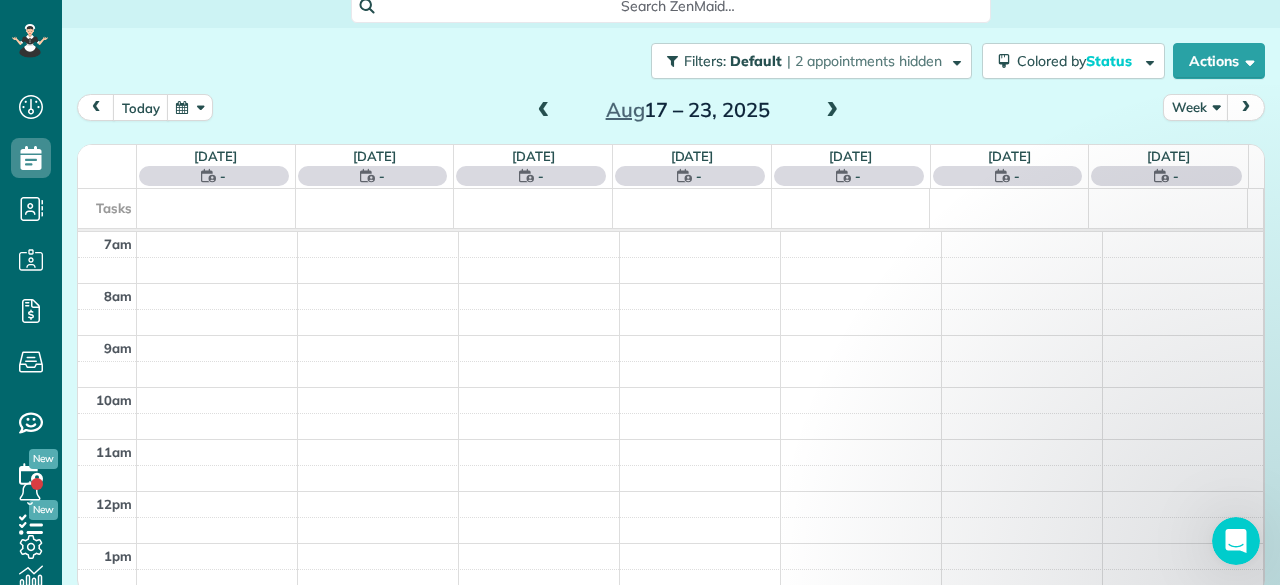 click at bounding box center [832, 111] 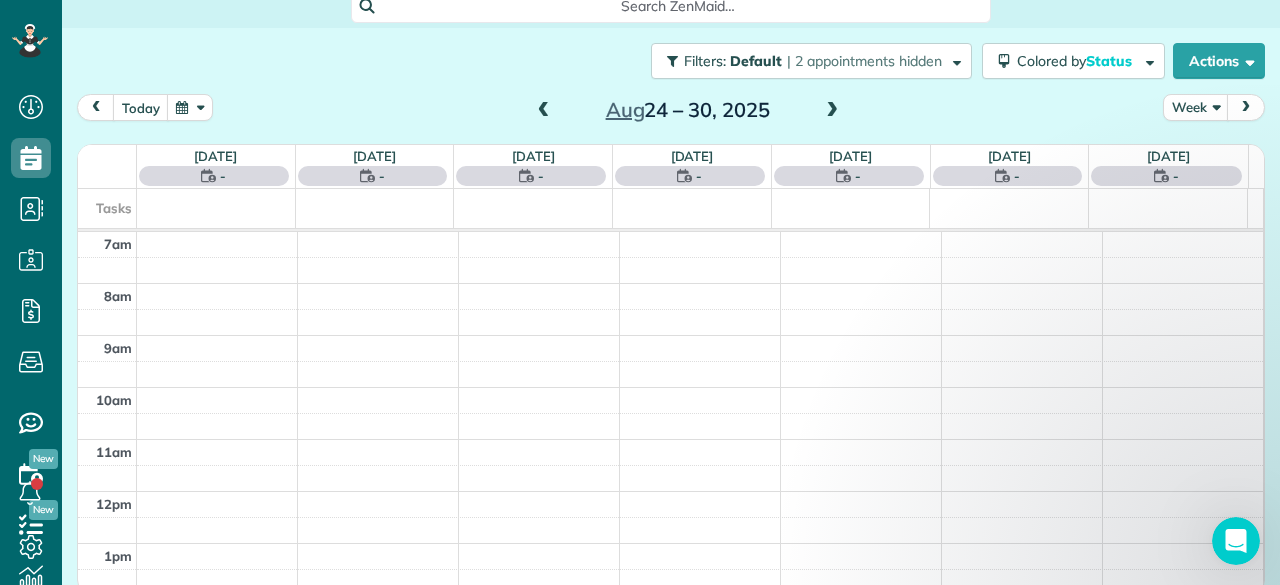 click at bounding box center (832, 111) 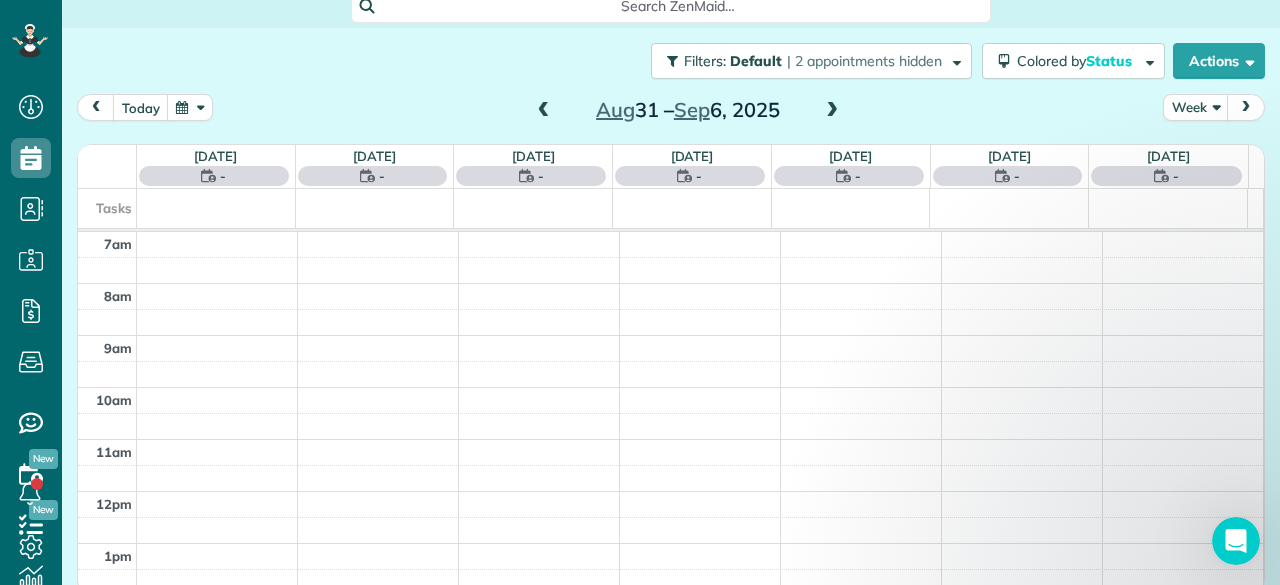 scroll, scrollTop: 0, scrollLeft: 0, axis: both 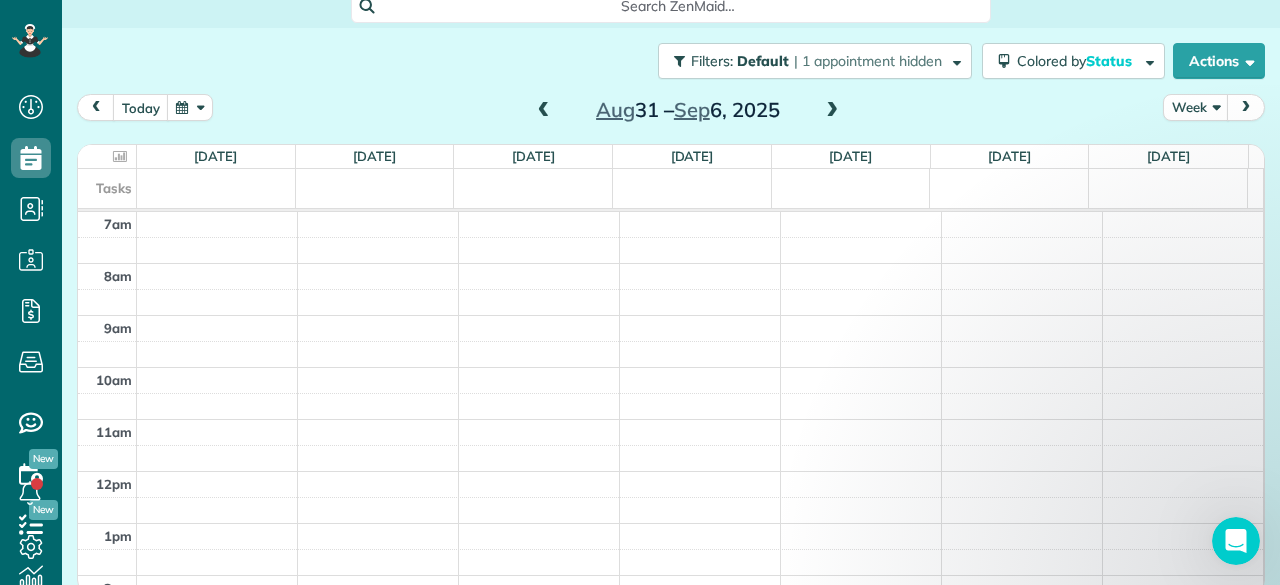 click at bounding box center (544, 111) 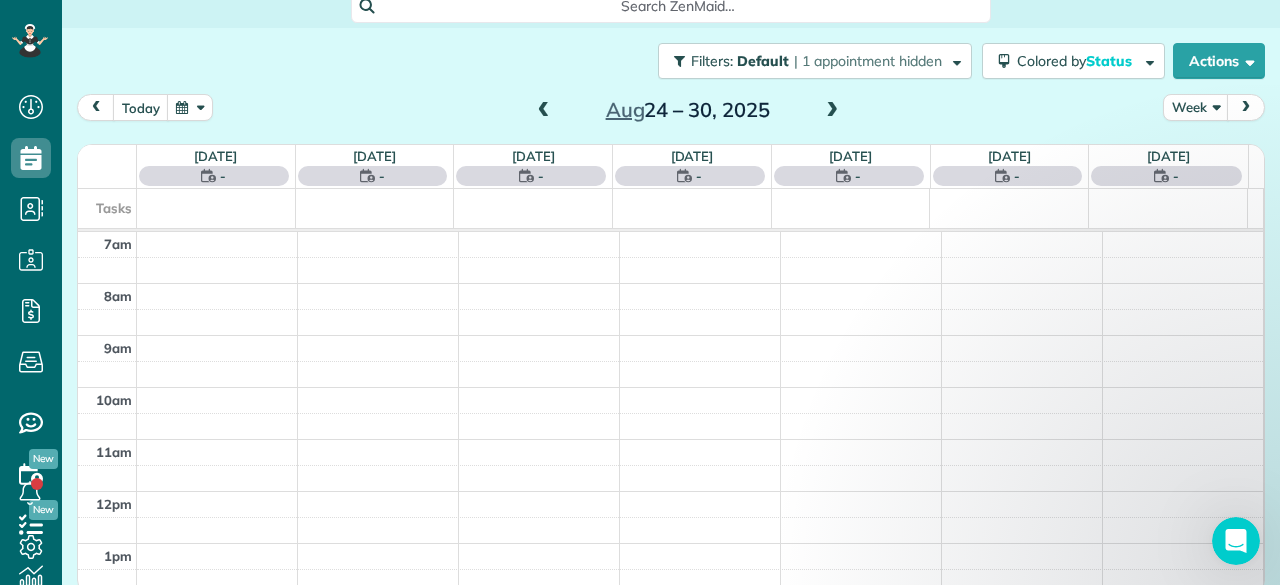scroll, scrollTop: 0, scrollLeft: 0, axis: both 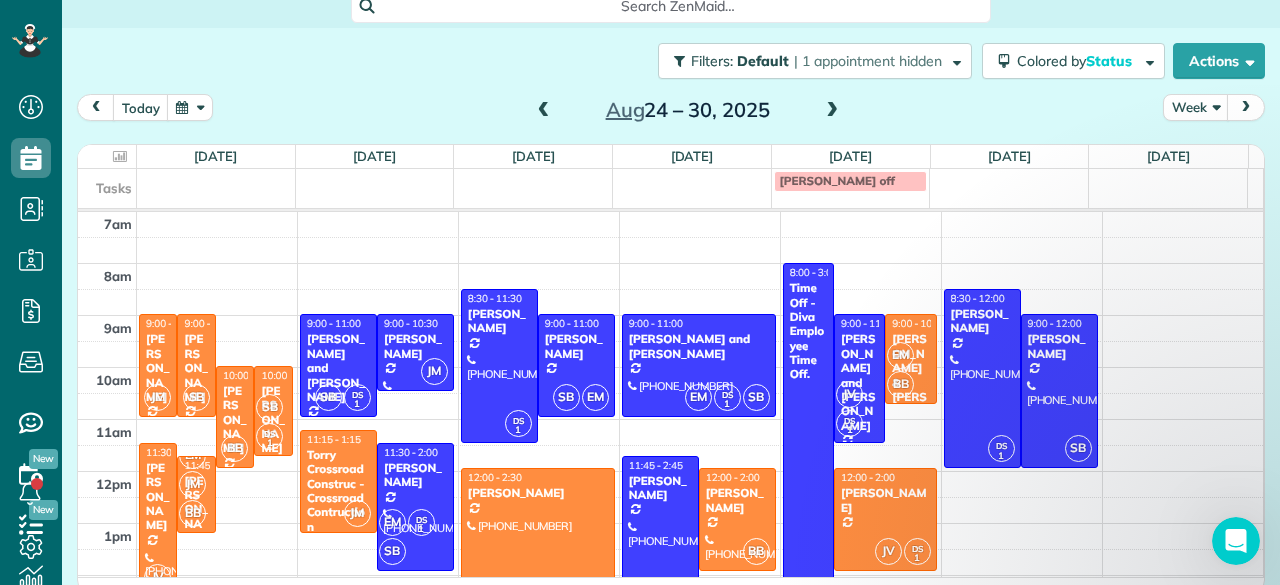 click at bounding box center (544, 111) 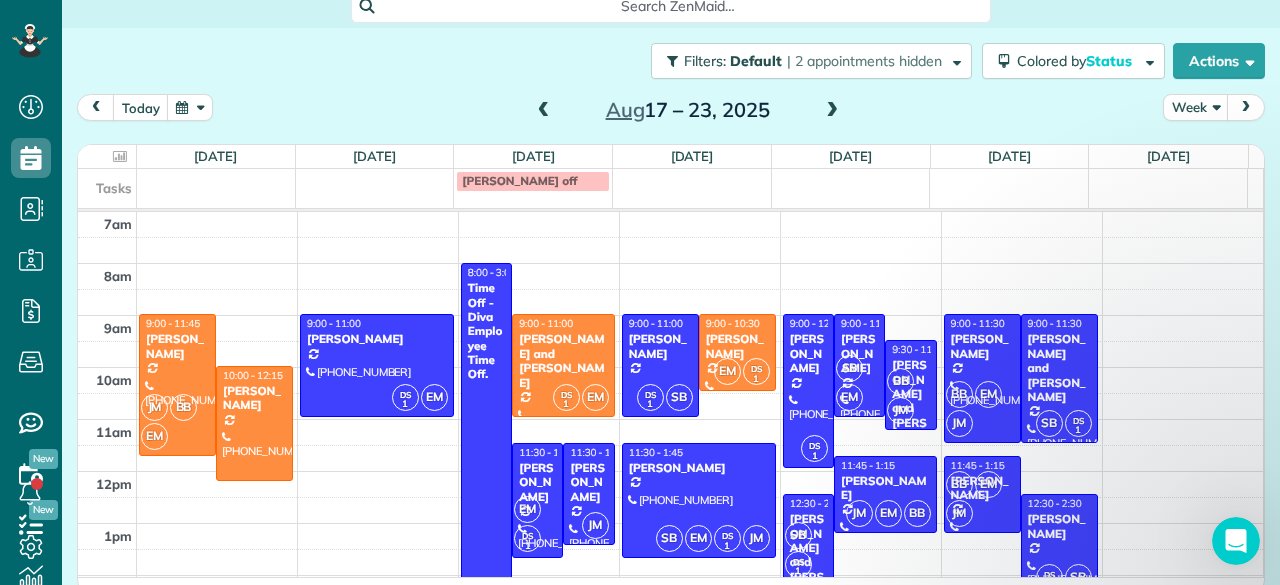 click at bounding box center [544, 111] 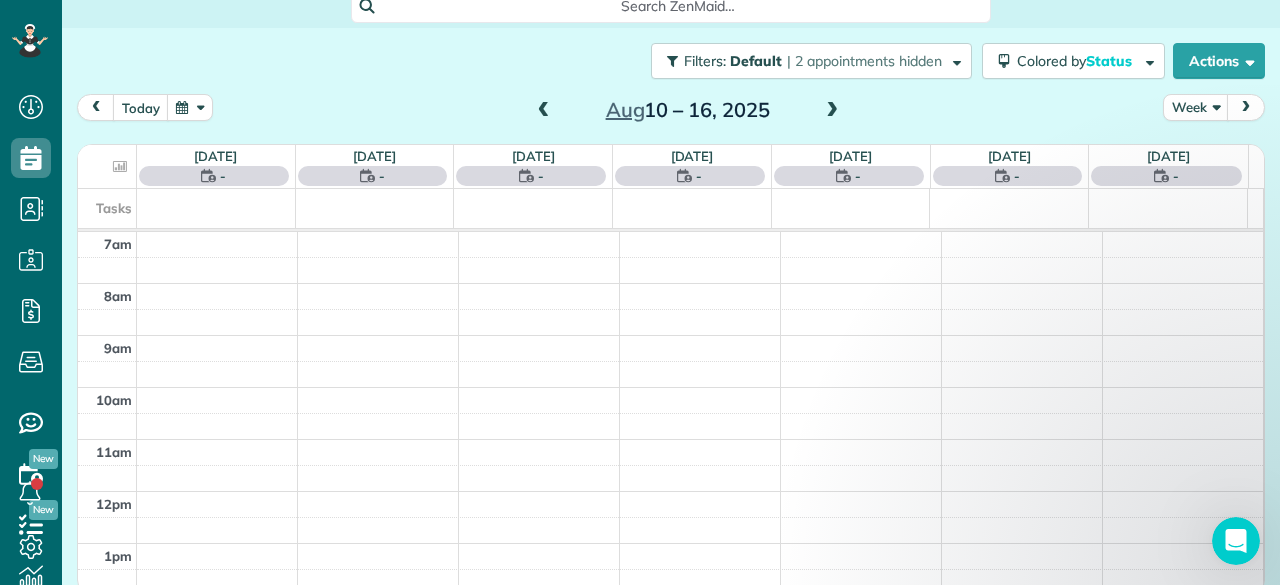 scroll, scrollTop: 0, scrollLeft: 0, axis: both 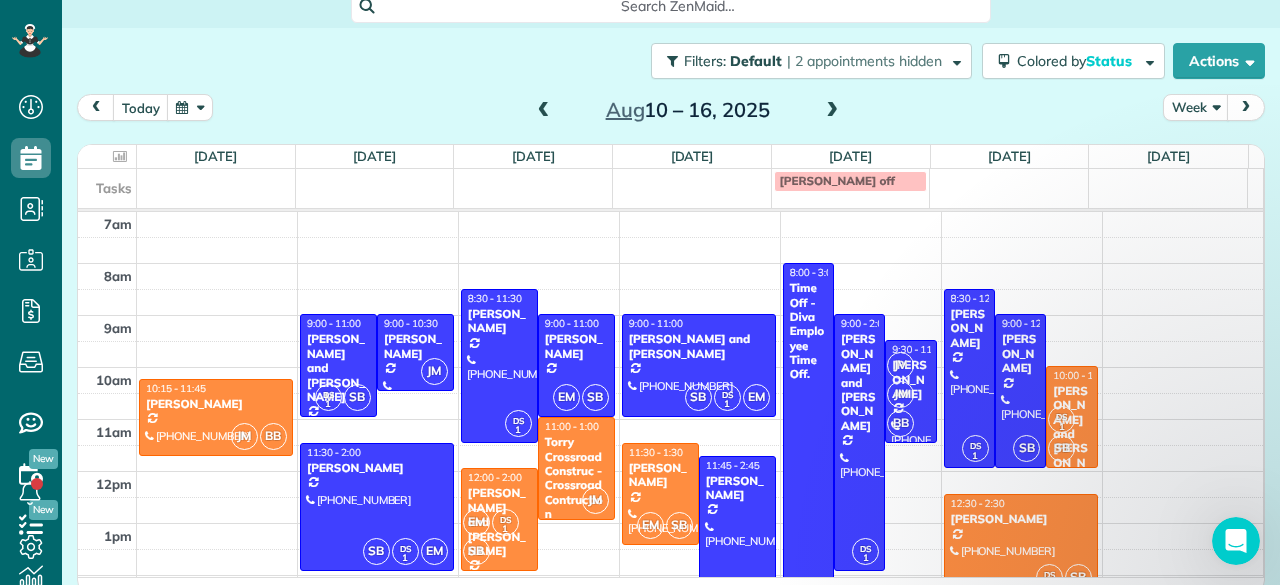 click at bounding box center (832, 111) 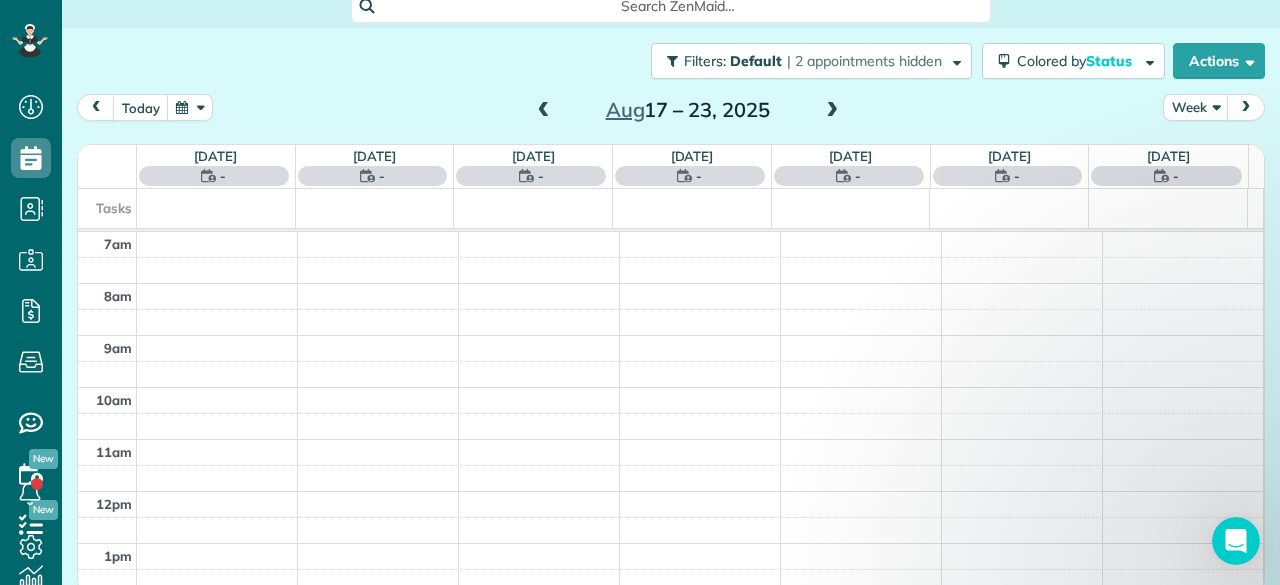 scroll, scrollTop: 0, scrollLeft: 0, axis: both 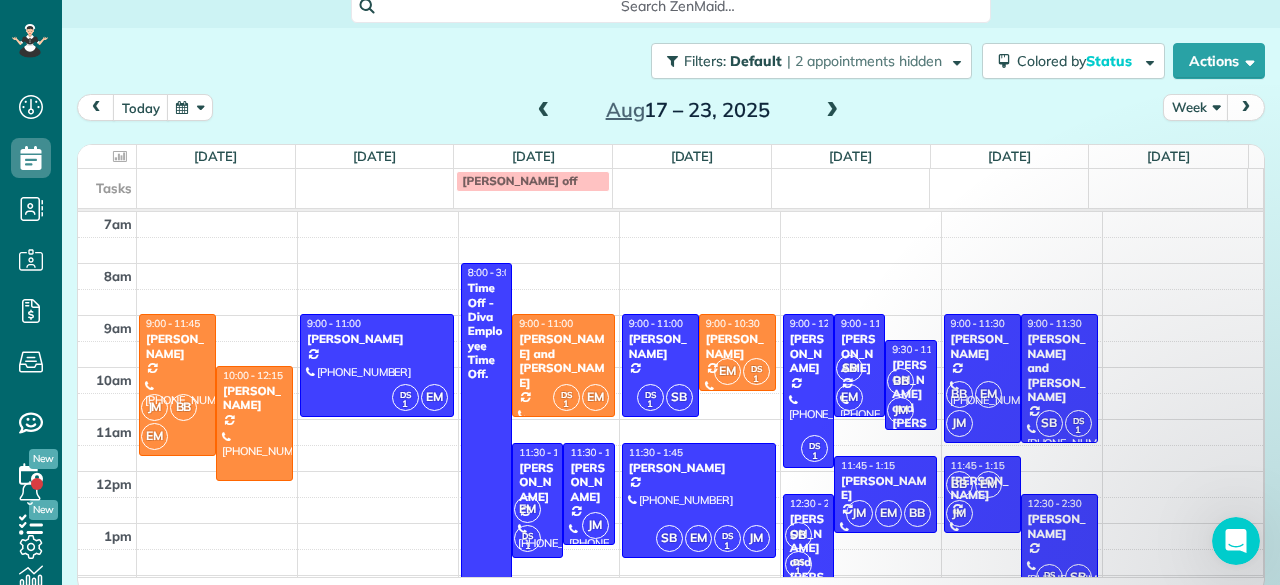 click at bounding box center (832, 111) 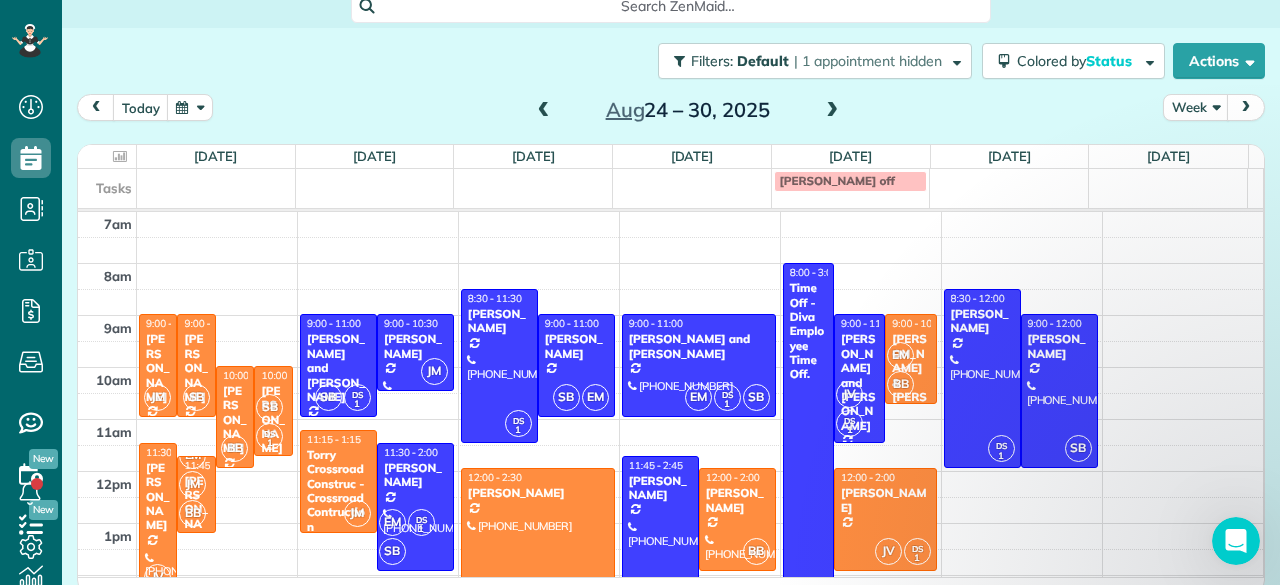 click at bounding box center (832, 111) 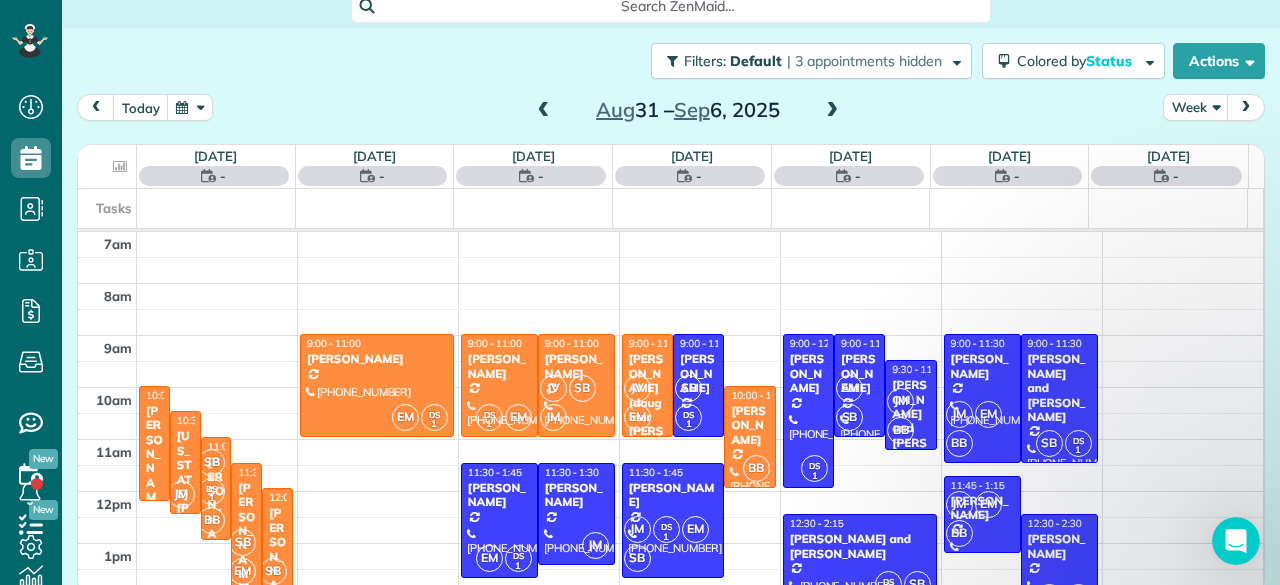 scroll, scrollTop: 0, scrollLeft: 0, axis: both 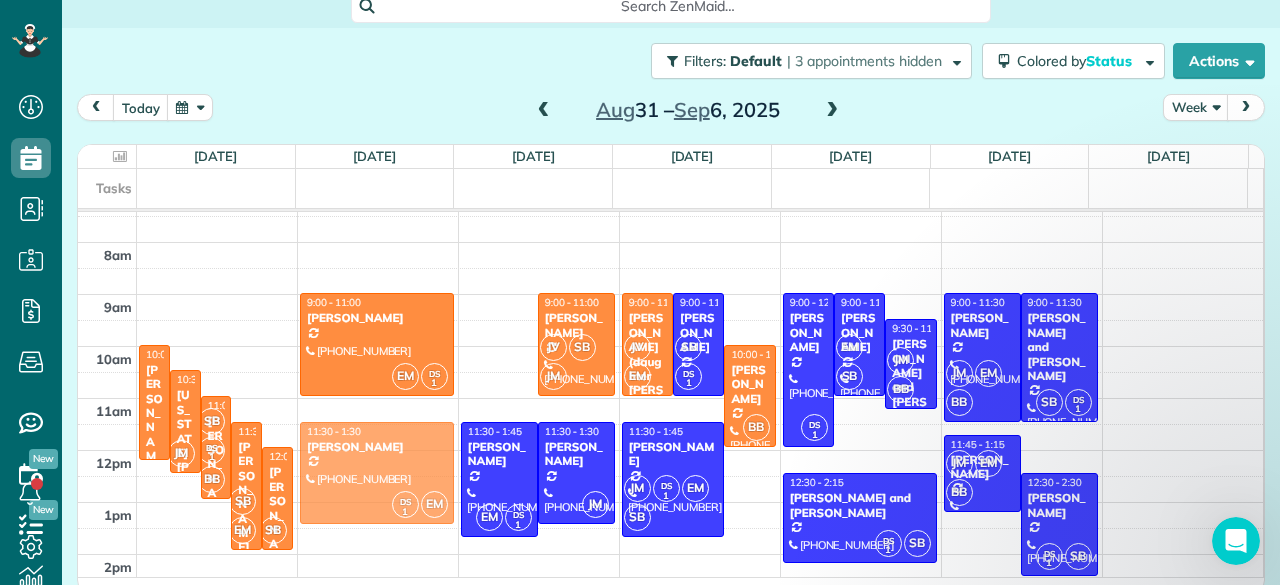 drag, startPoint x: 470, startPoint y: 361, endPoint x: 373, endPoint y: 491, distance: 162.2005 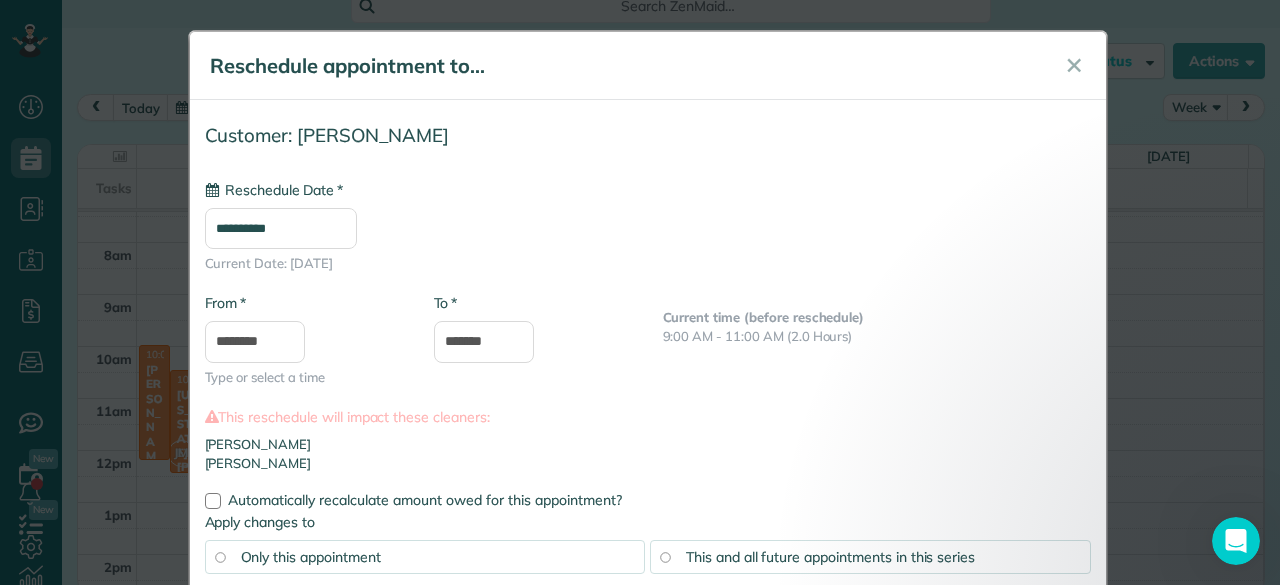 type on "**********" 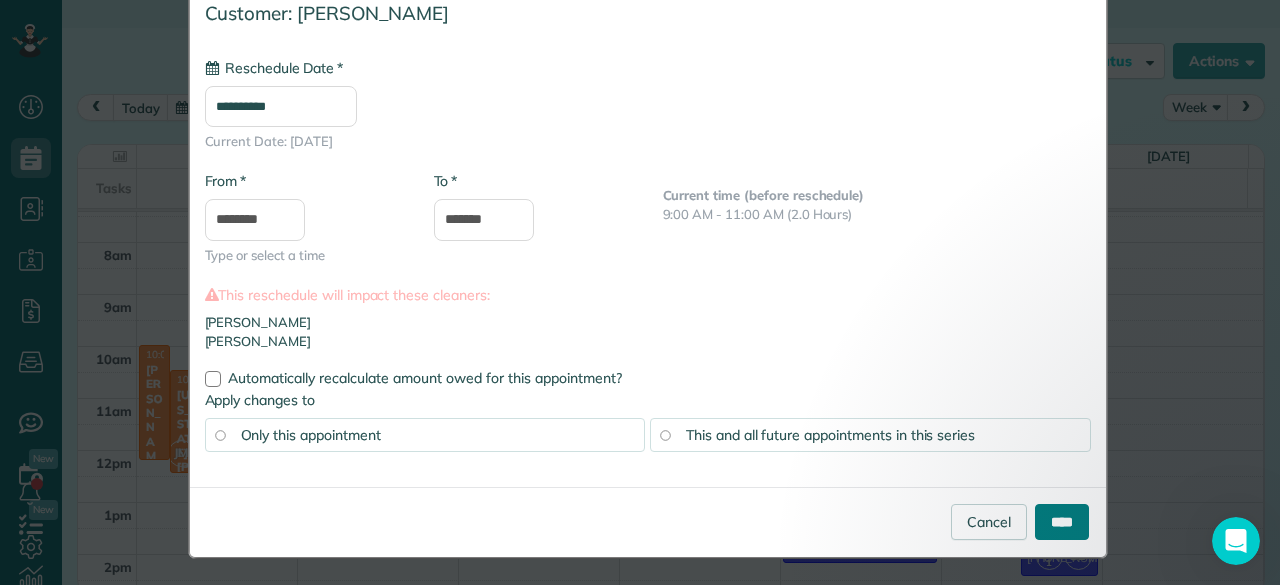 click on "****" at bounding box center [1062, 522] 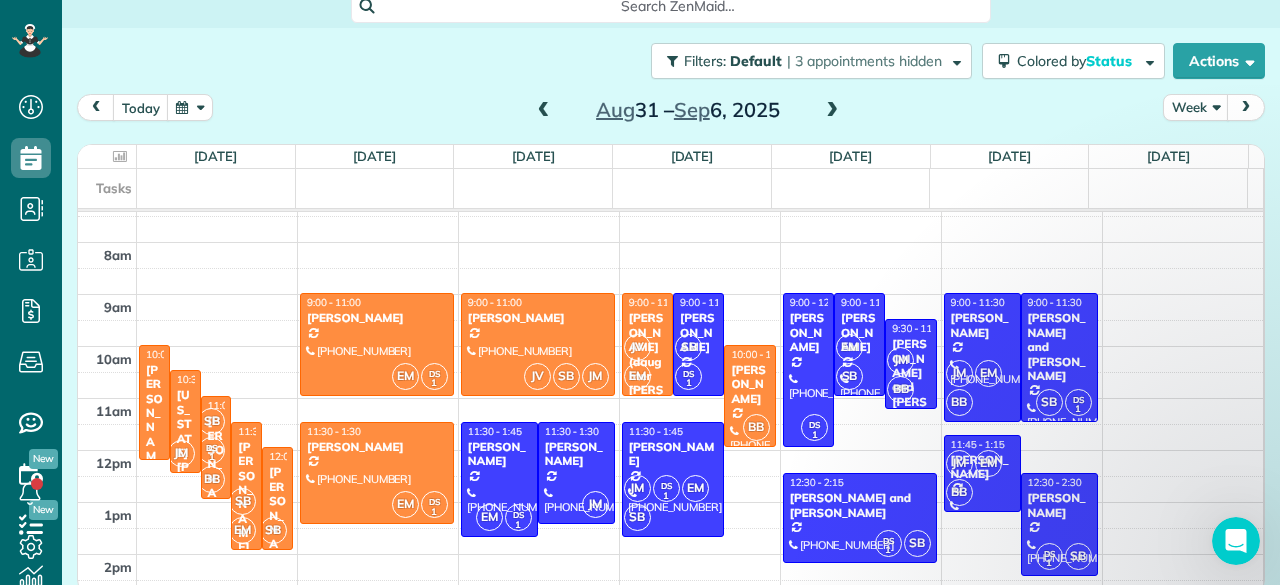 click at bounding box center [544, 111] 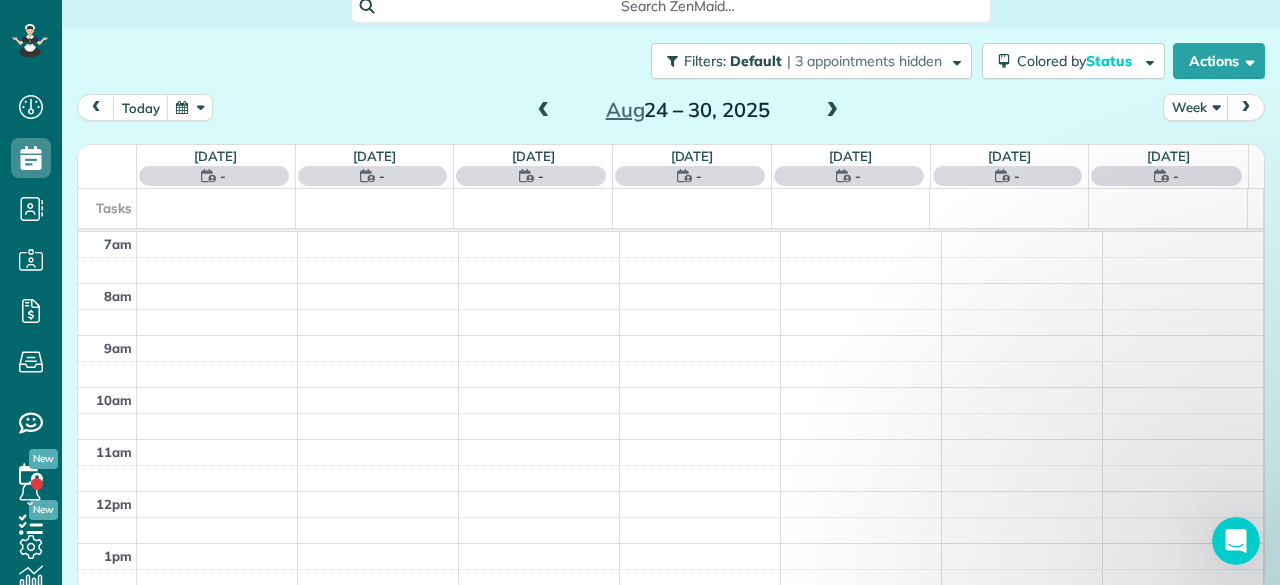 scroll, scrollTop: 0, scrollLeft: 0, axis: both 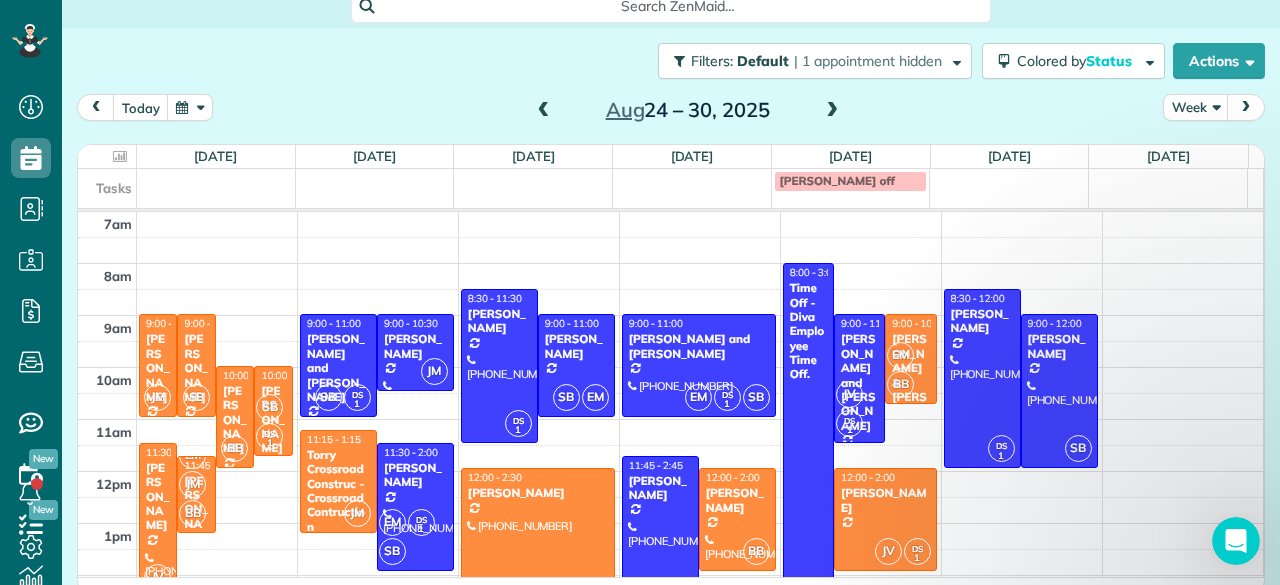 click at bounding box center [832, 111] 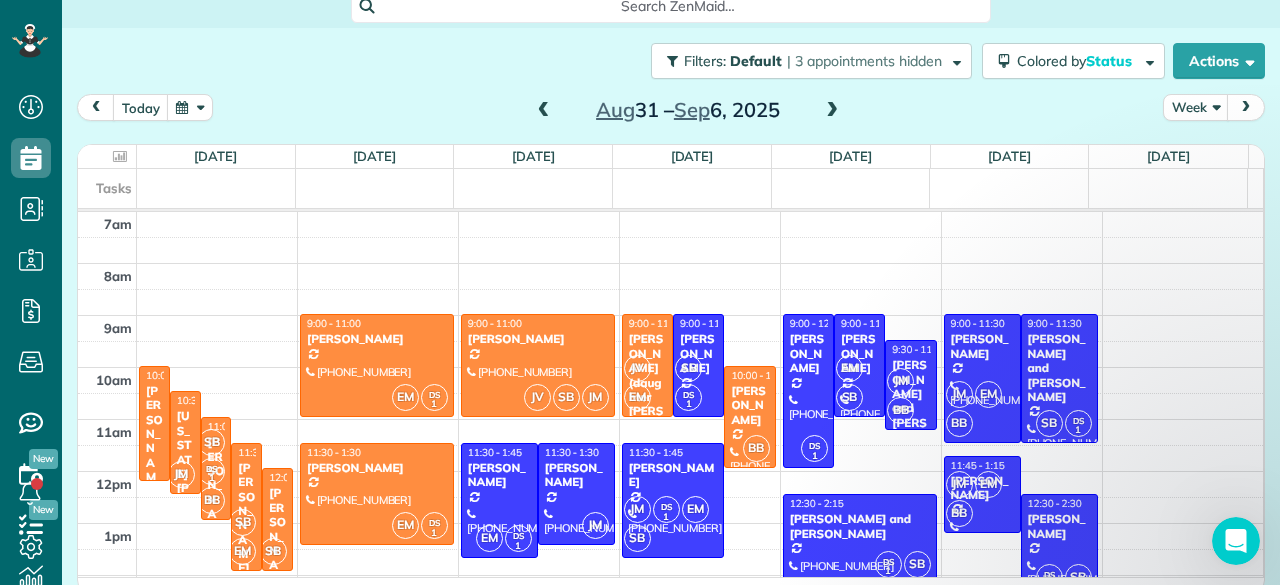 click at bounding box center (832, 111) 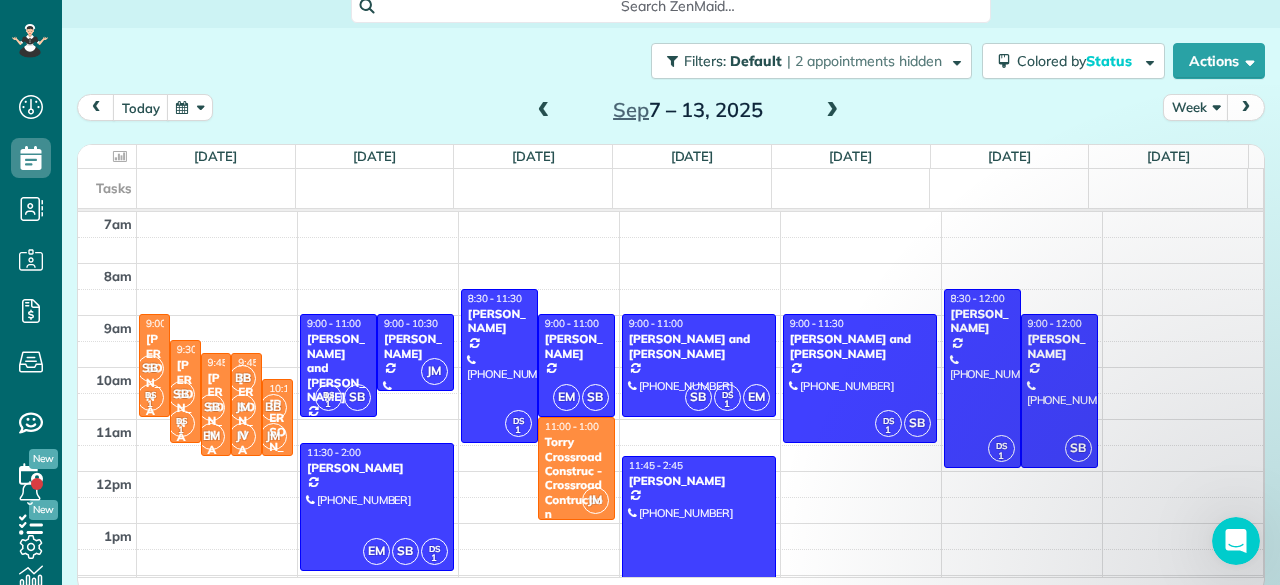 click at bounding box center (544, 111) 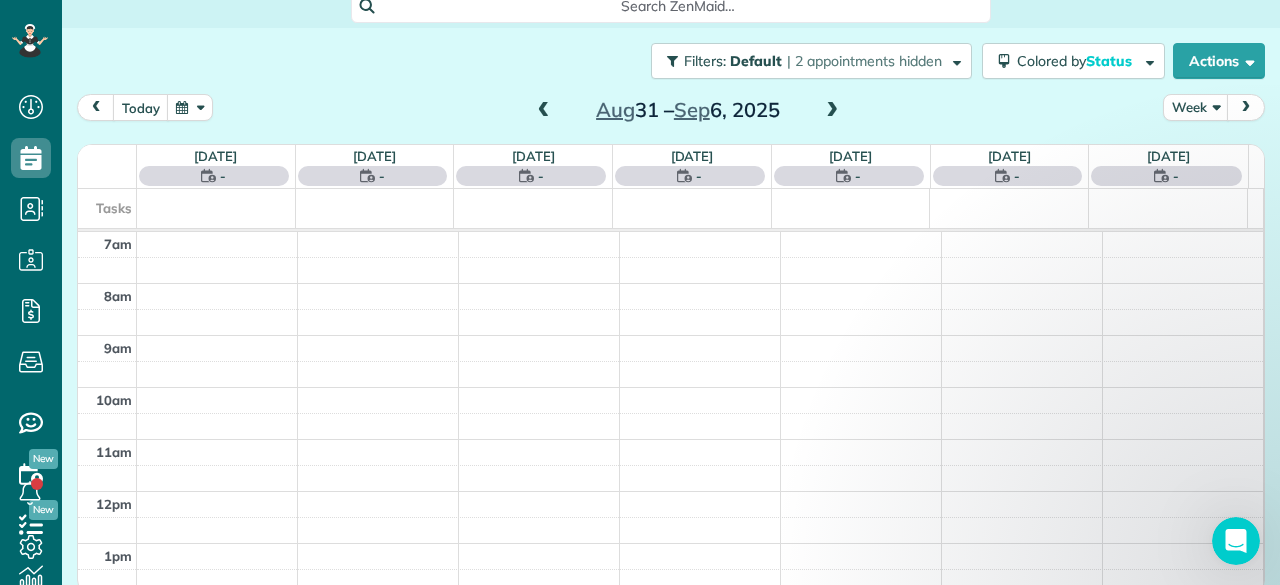 scroll, scrollTop: 0, scrollLeft: 0, axis: both 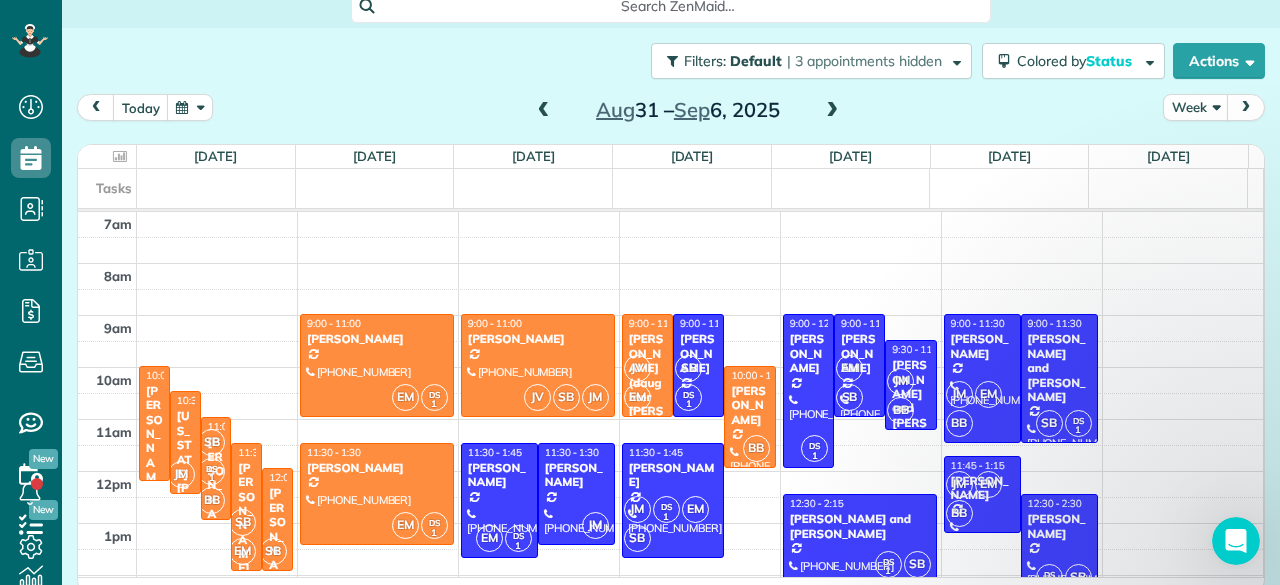 click at bounding box center (544, 111) 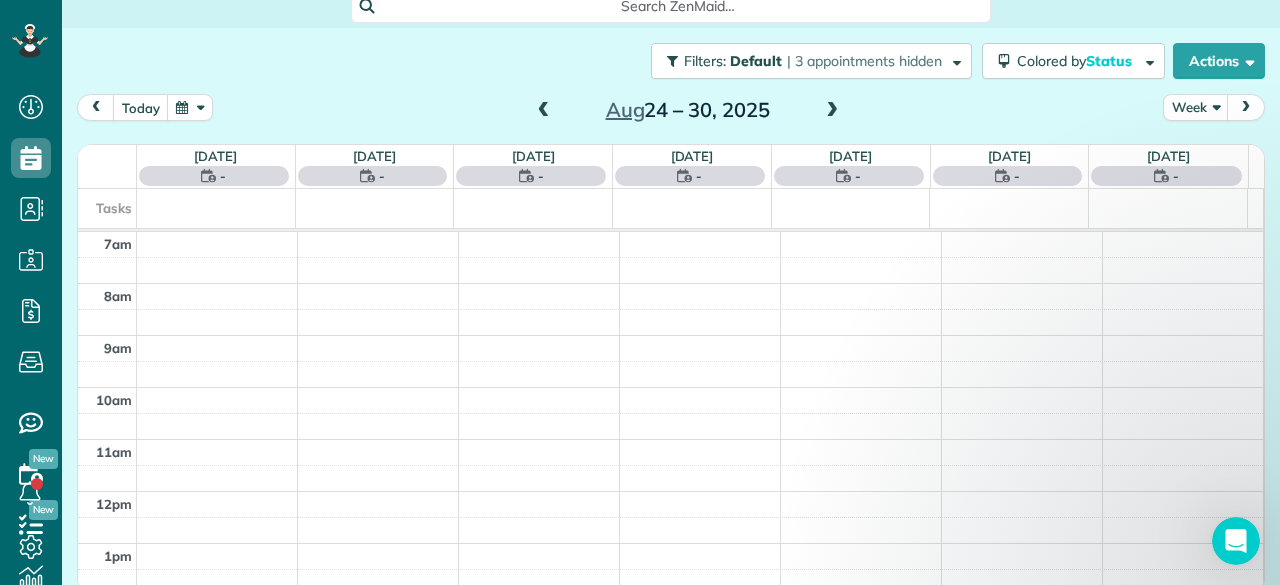 scroll, scrollTop: 0, scrollLeft: 0, axis: both 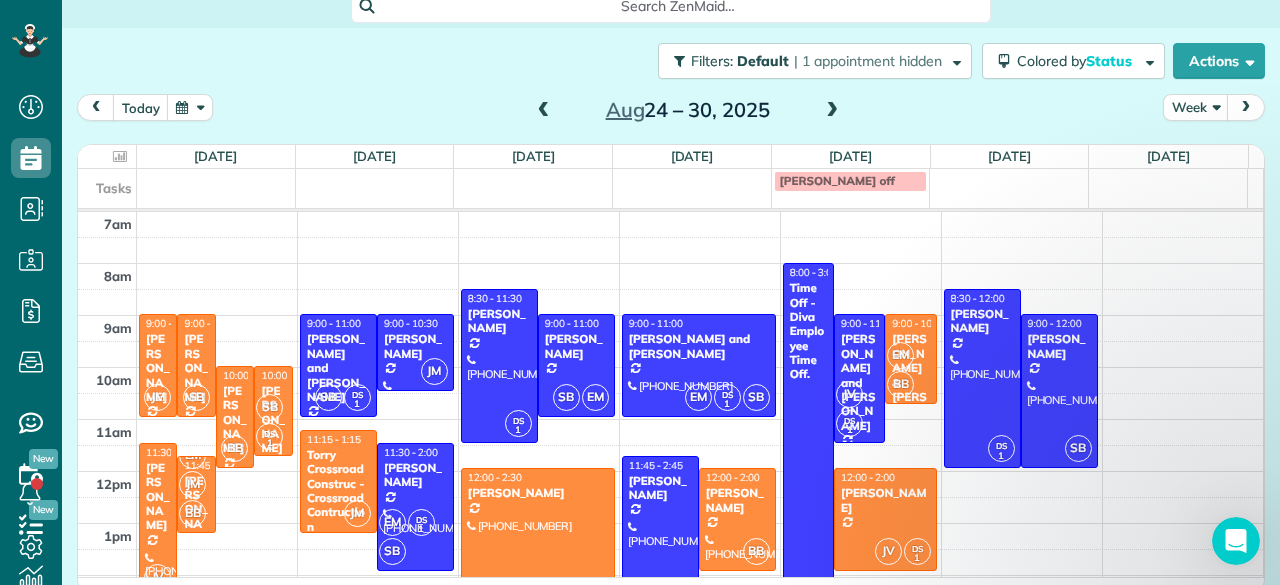 click at bounding box center [544, 111] 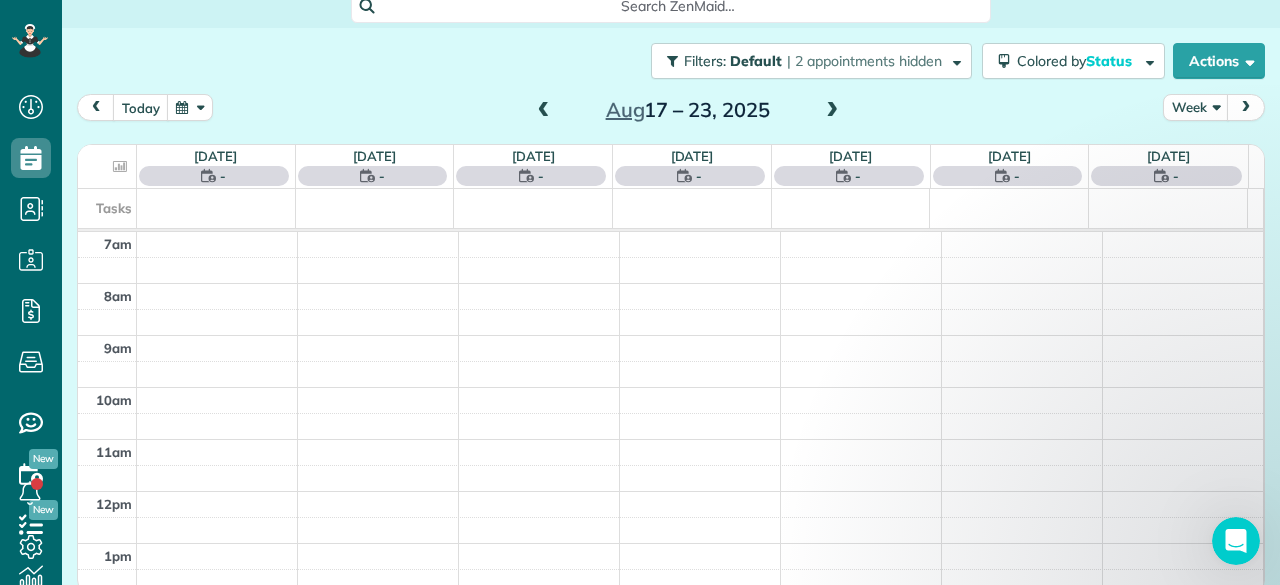 scroll, scrollTop: 0, scrollLeft: 0, axis: both 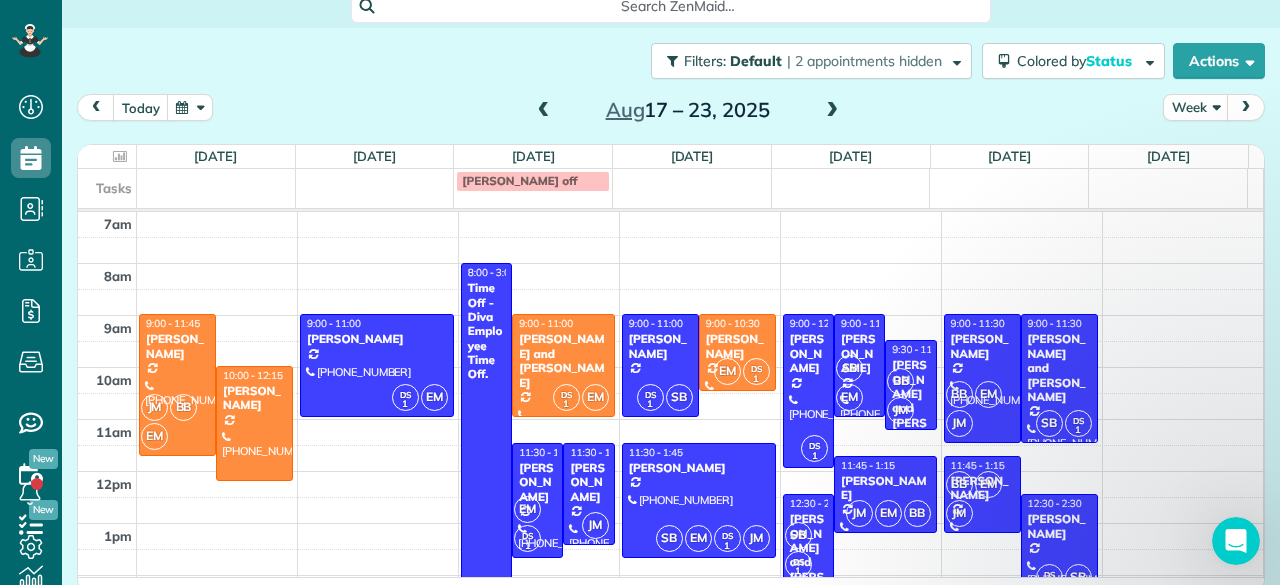 click at bounding box center (544, 111) 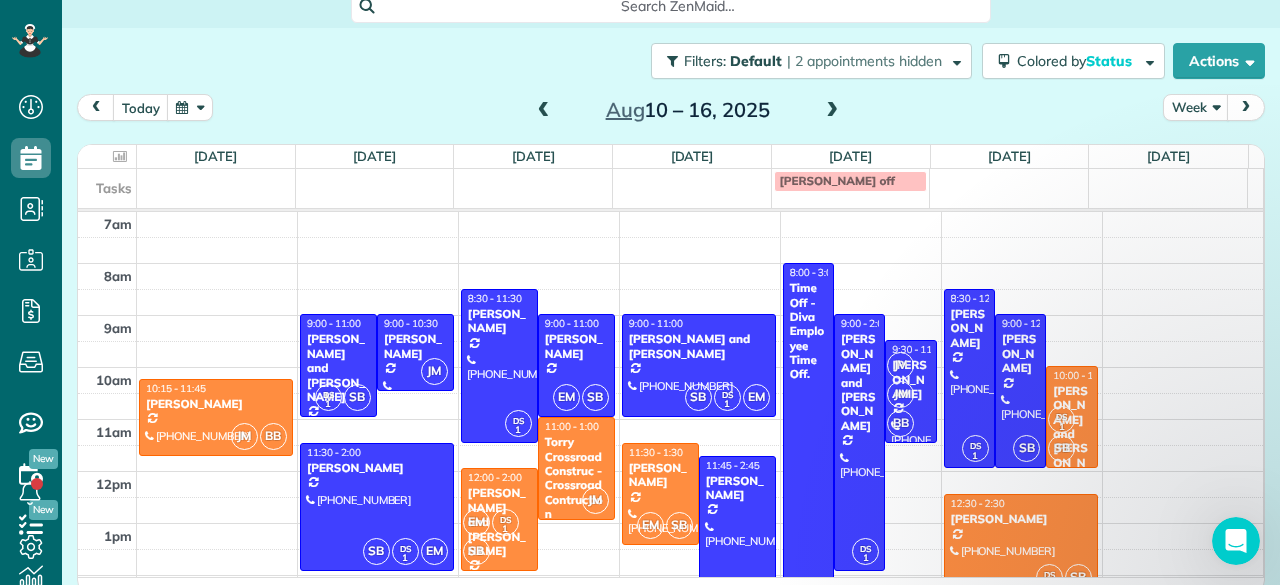 click at bounding box center (544, 111) 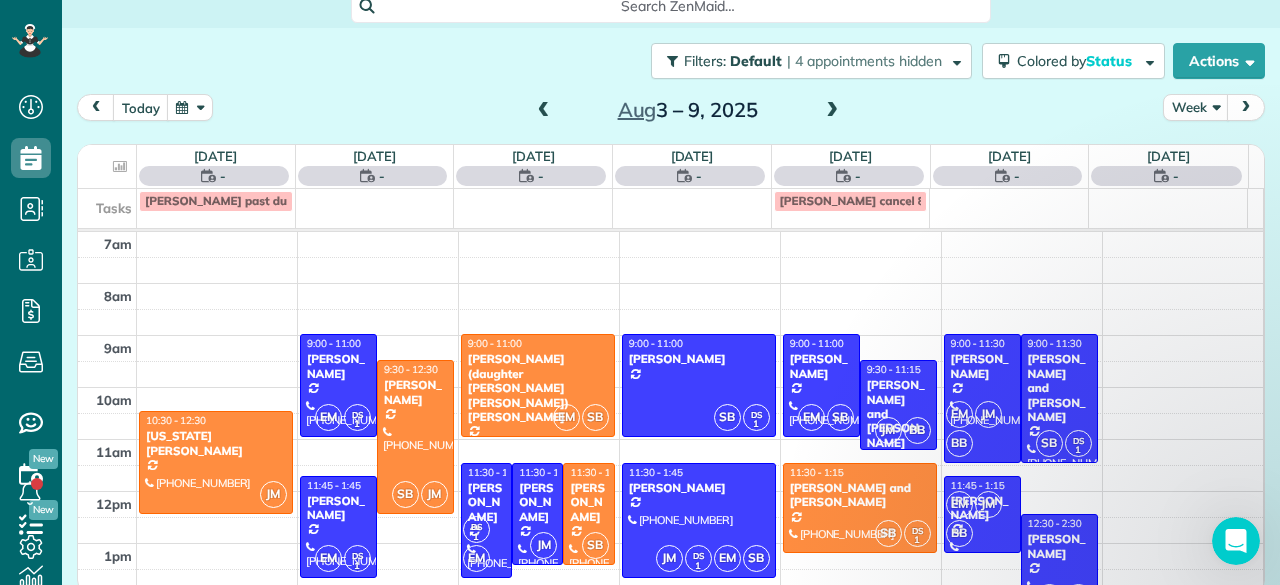 scroll, scrollTop: 0, scrollLeft: 0, axis: both 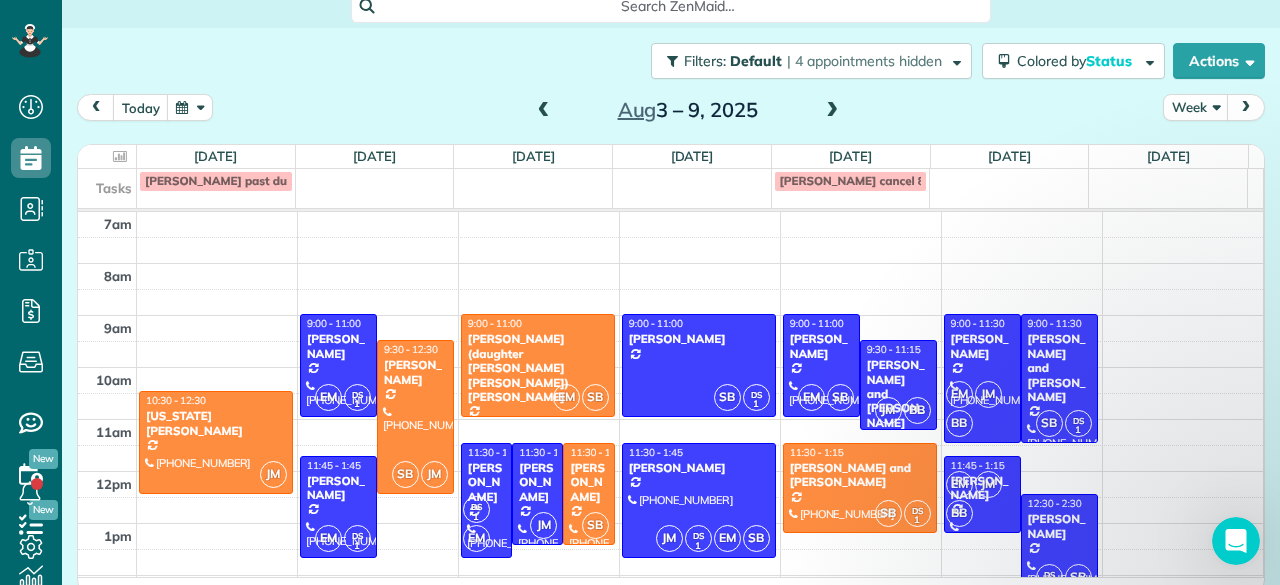 click at bounding box center (544, 111) 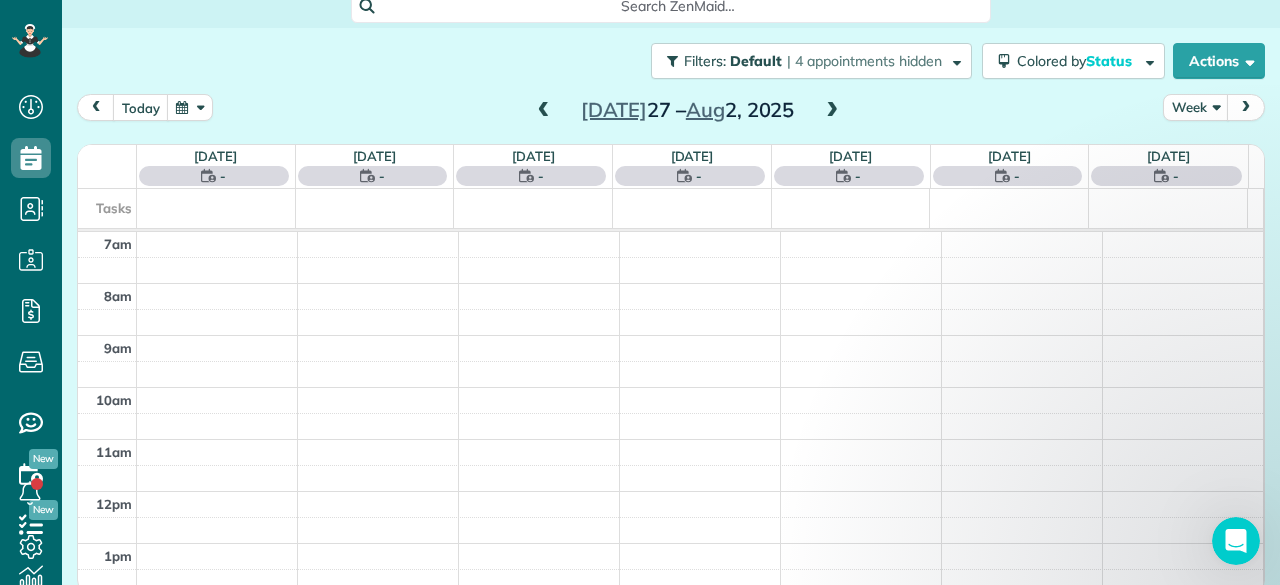 scroll, scrollTop: 0, scrollLeft: 0, axis: both 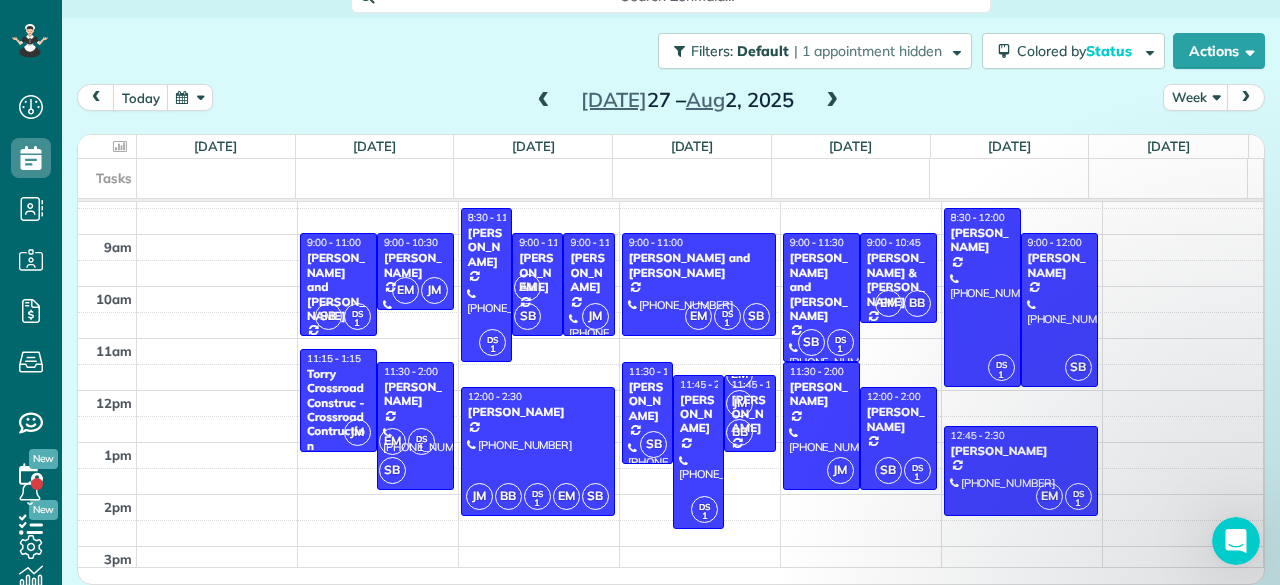 click at bounding box center (832, 101) 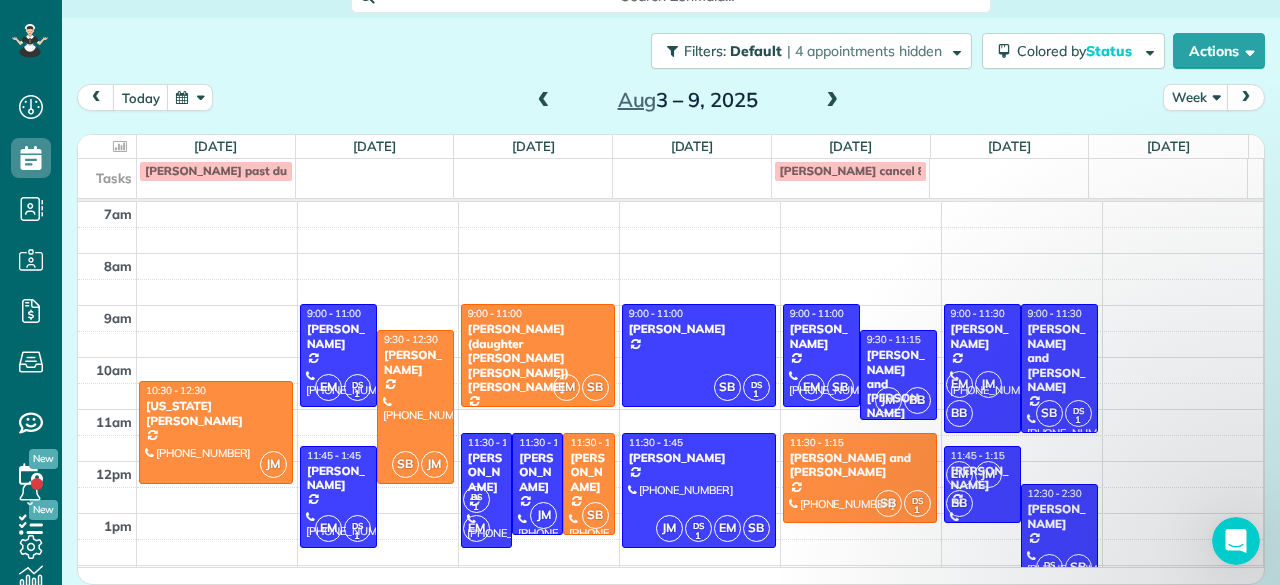 click at bounding box center [832, 101] 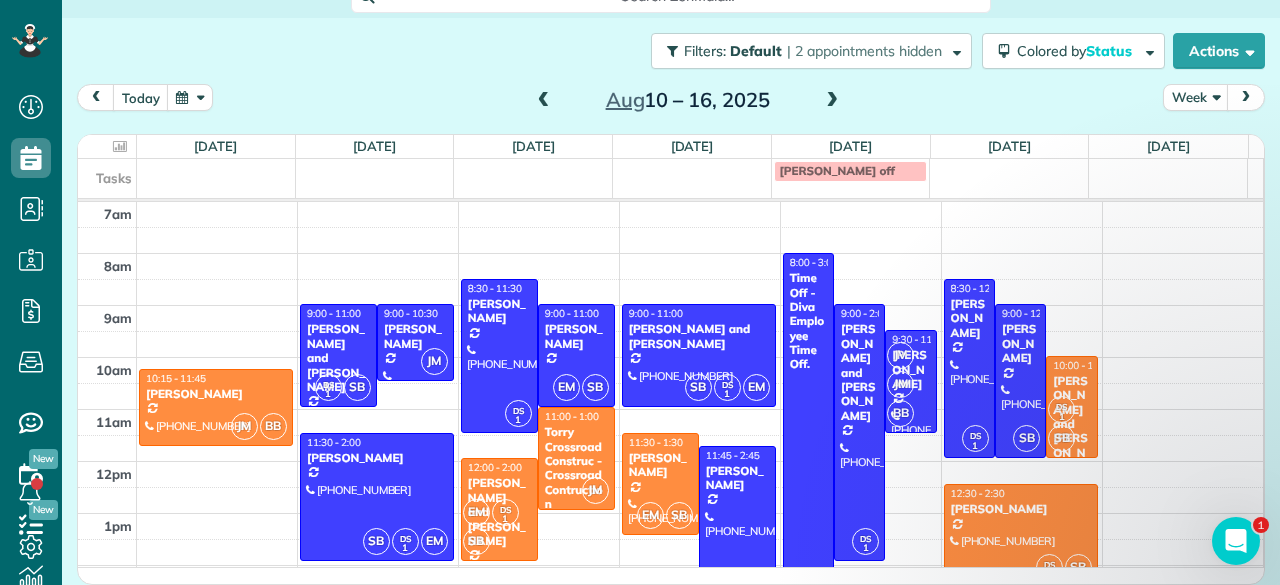 click on "[DATE]   Week [DATE] – [DATE]" at bounding box center [671, 102] 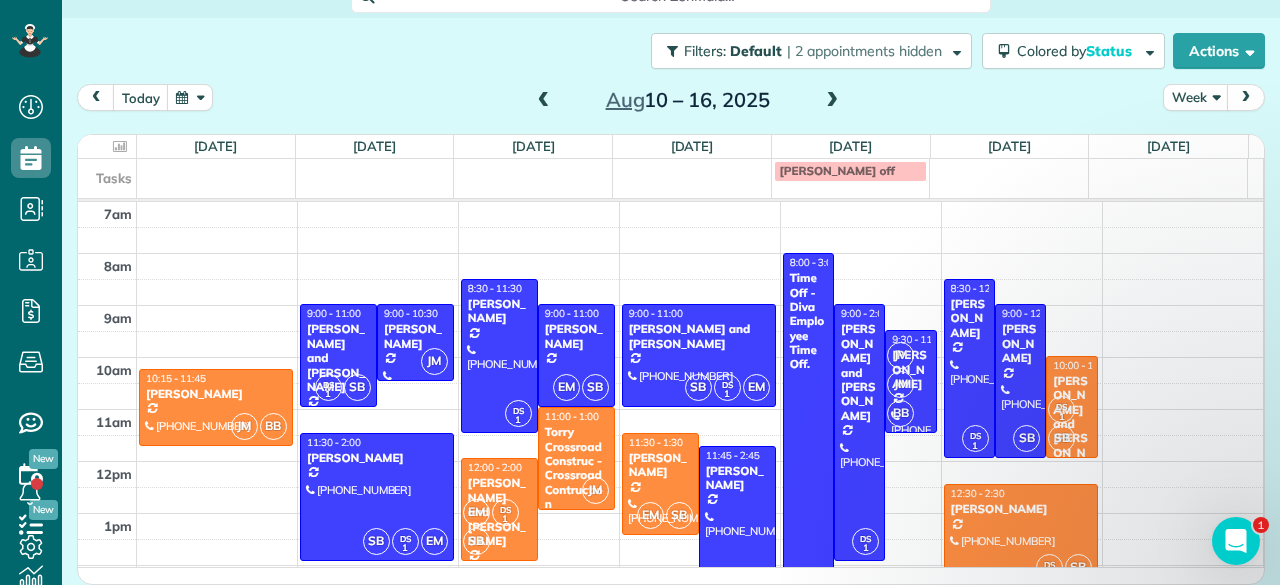 scroll, scrollTop: 0, scrollLeft: 0, axis: both 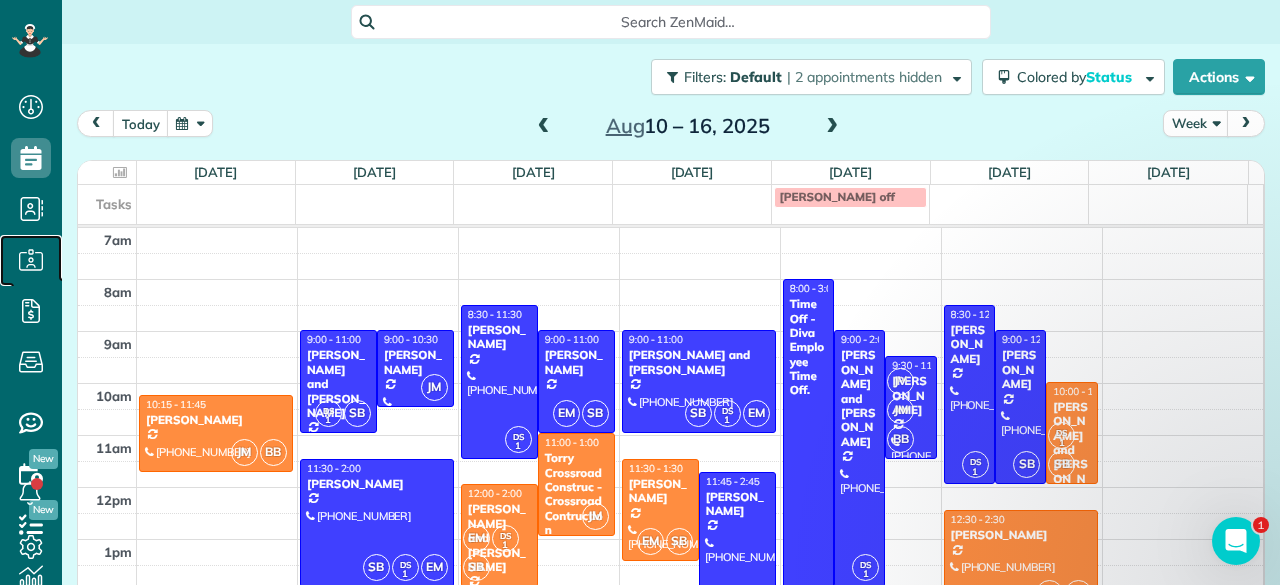 click 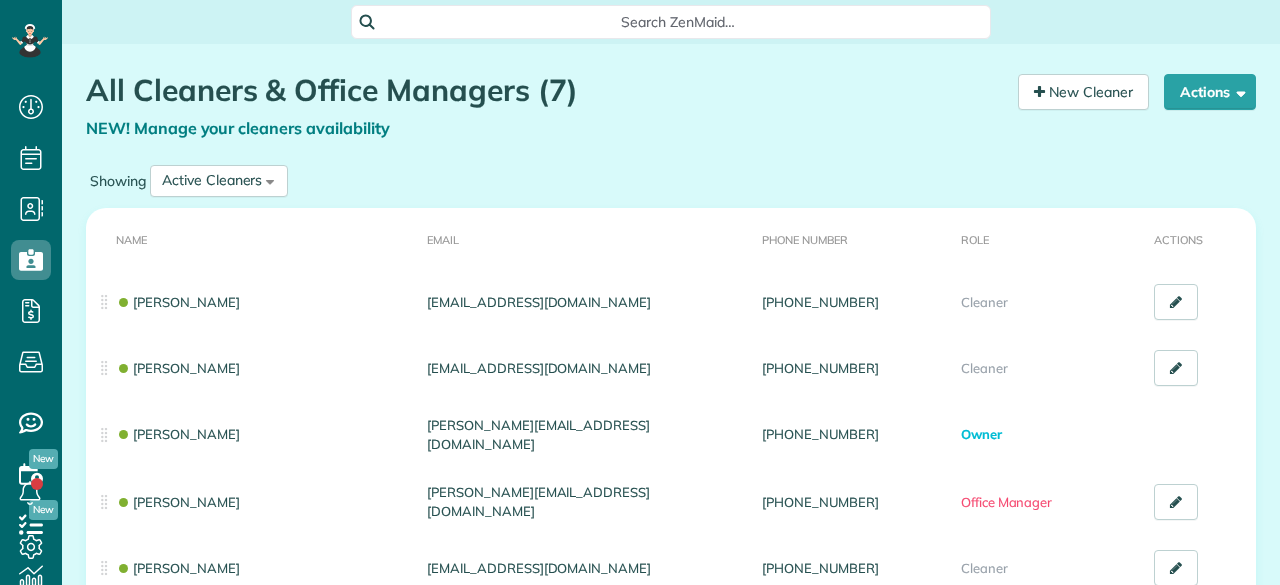 scroll, scrollTop: 0, scrollLeft: 0, axis: both 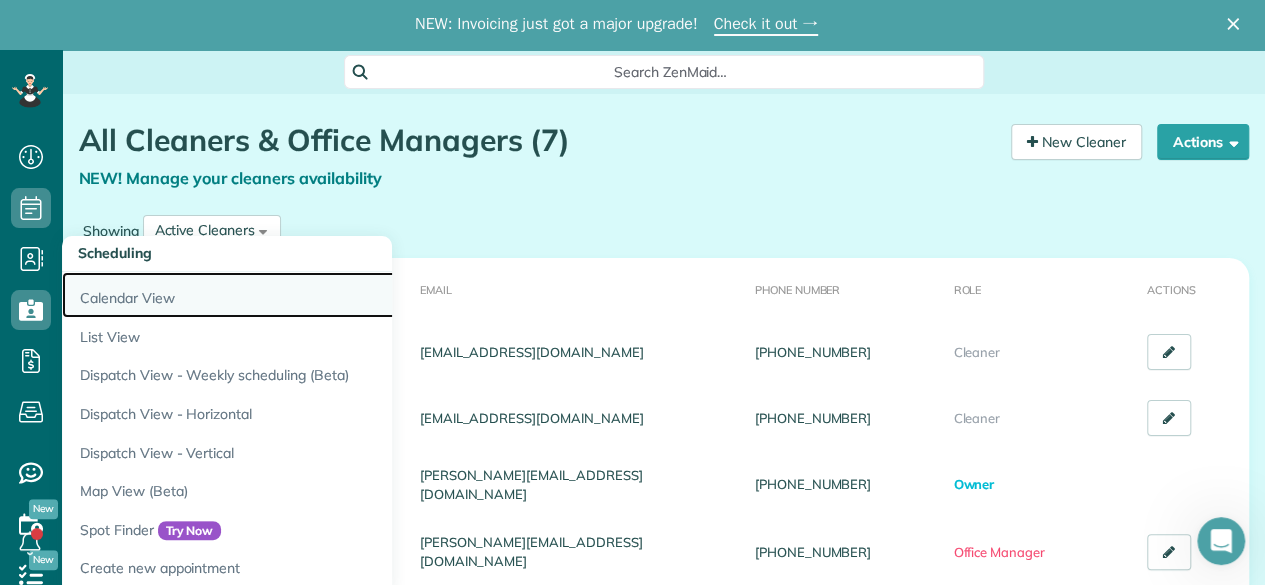click on "Calendar View" at bounding box center [312, 295] 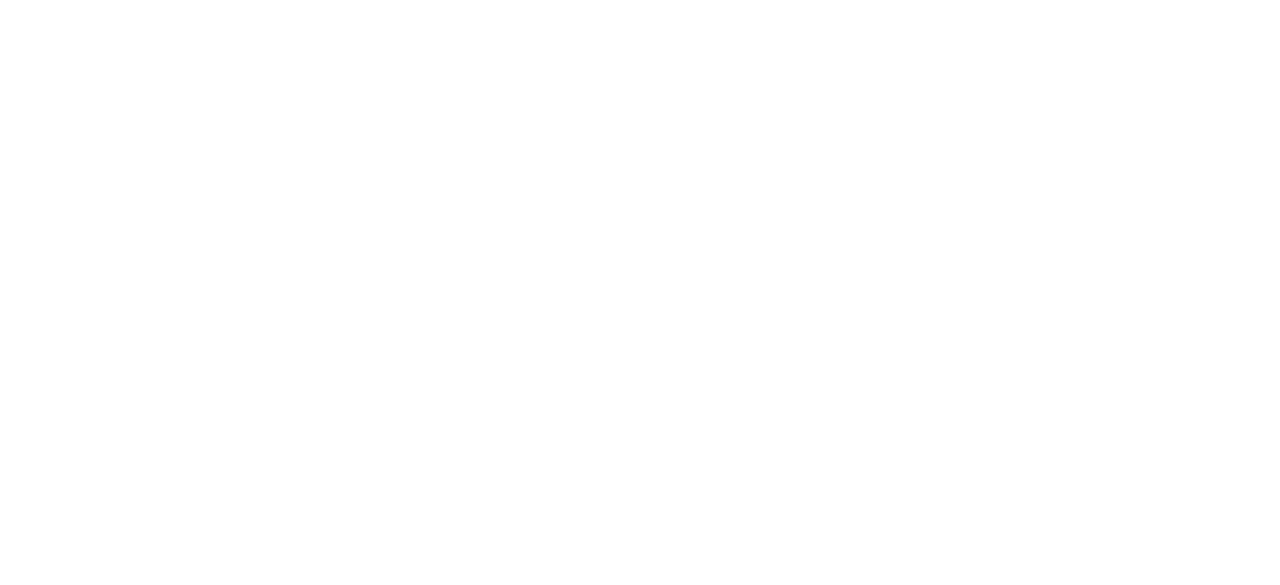 scroll, scrollTop: 0, scrollLeft: 0, axis: both 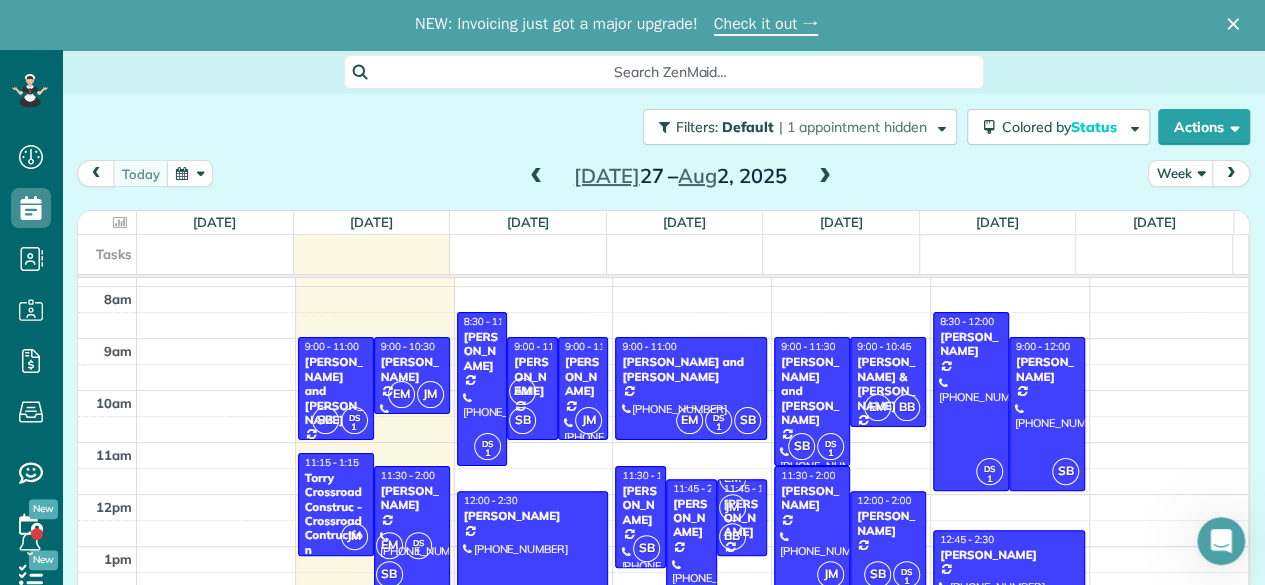 click at bounding box center [825, 177] 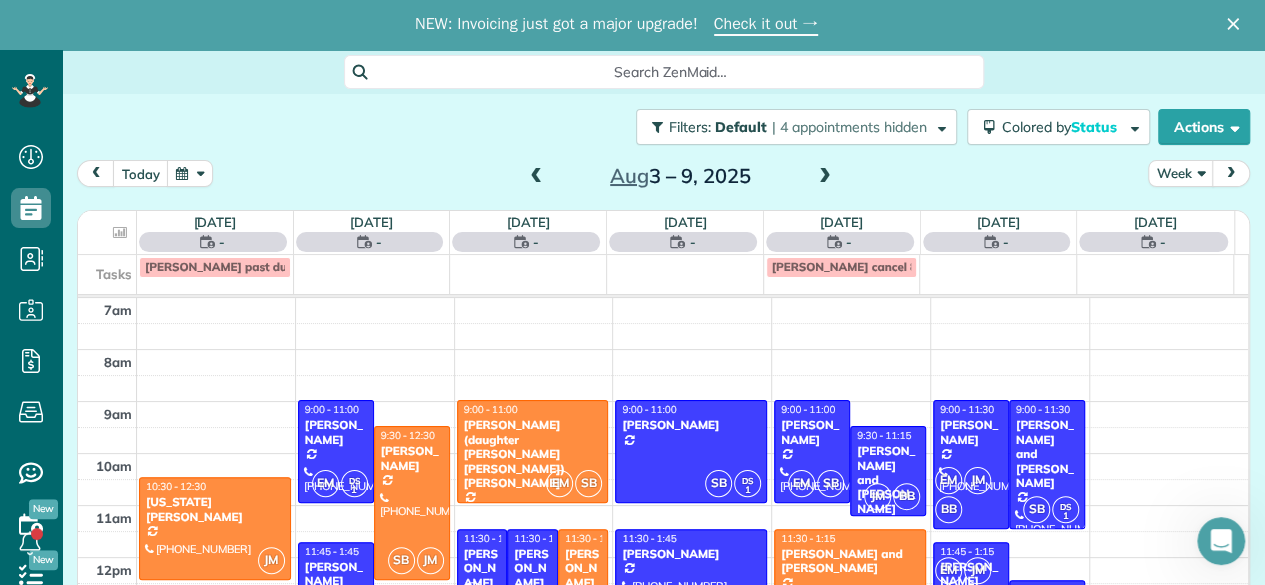 scroll, scrollTop: 0, scrollLeft: 0, axis: both 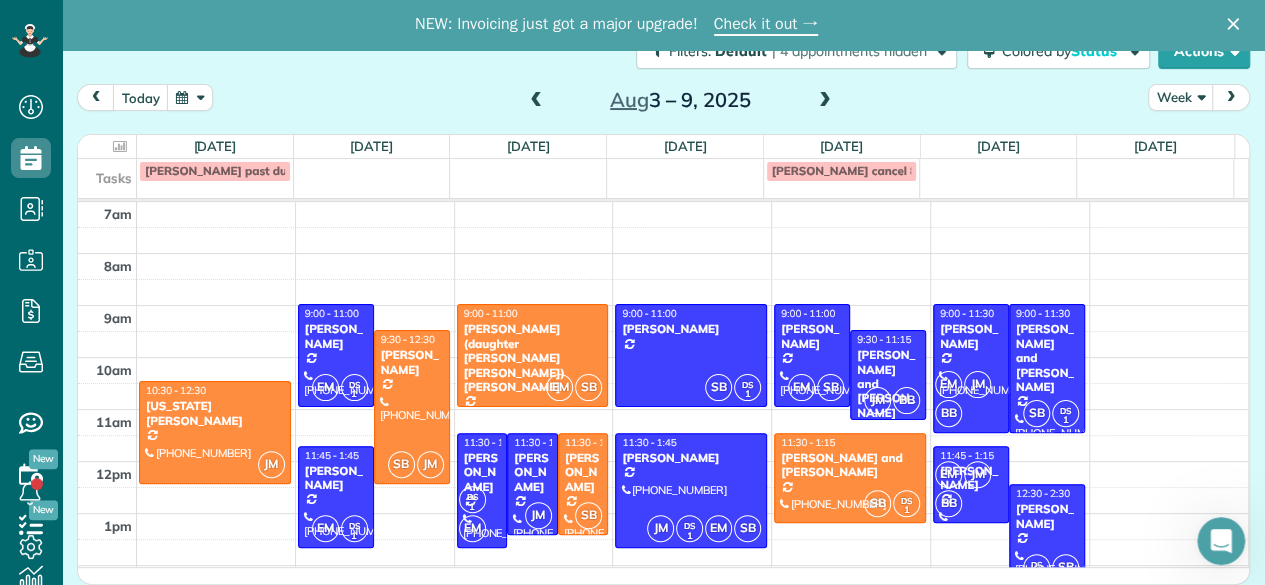 click on "Filters:   Default
|  4 appointments hidden
Colored by  Status
Color by Cleaner
Color by Team
Color by Status
Color by Recurrence
Color by Paid/Unpaid
Filters  Default
Schedule Changes
Actions
Create Appointment
Create Task
Clock In/Out
Send Work Orders
Print Route Sheets
Today's Emails/Texts
View Metrics" at bounding box center (663, 51) 